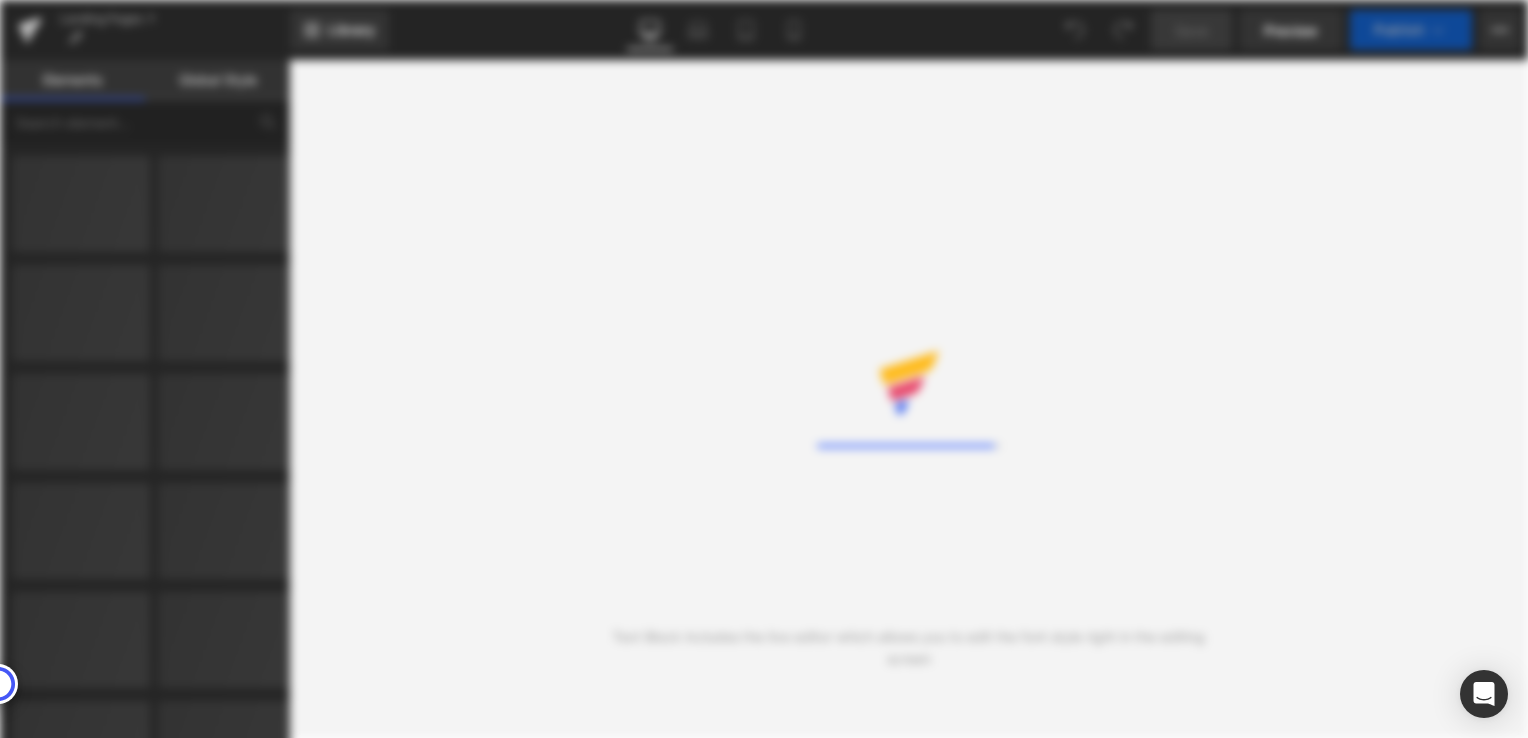 scroll, scrollTop: 0, scrollLeft: 0, axis: both 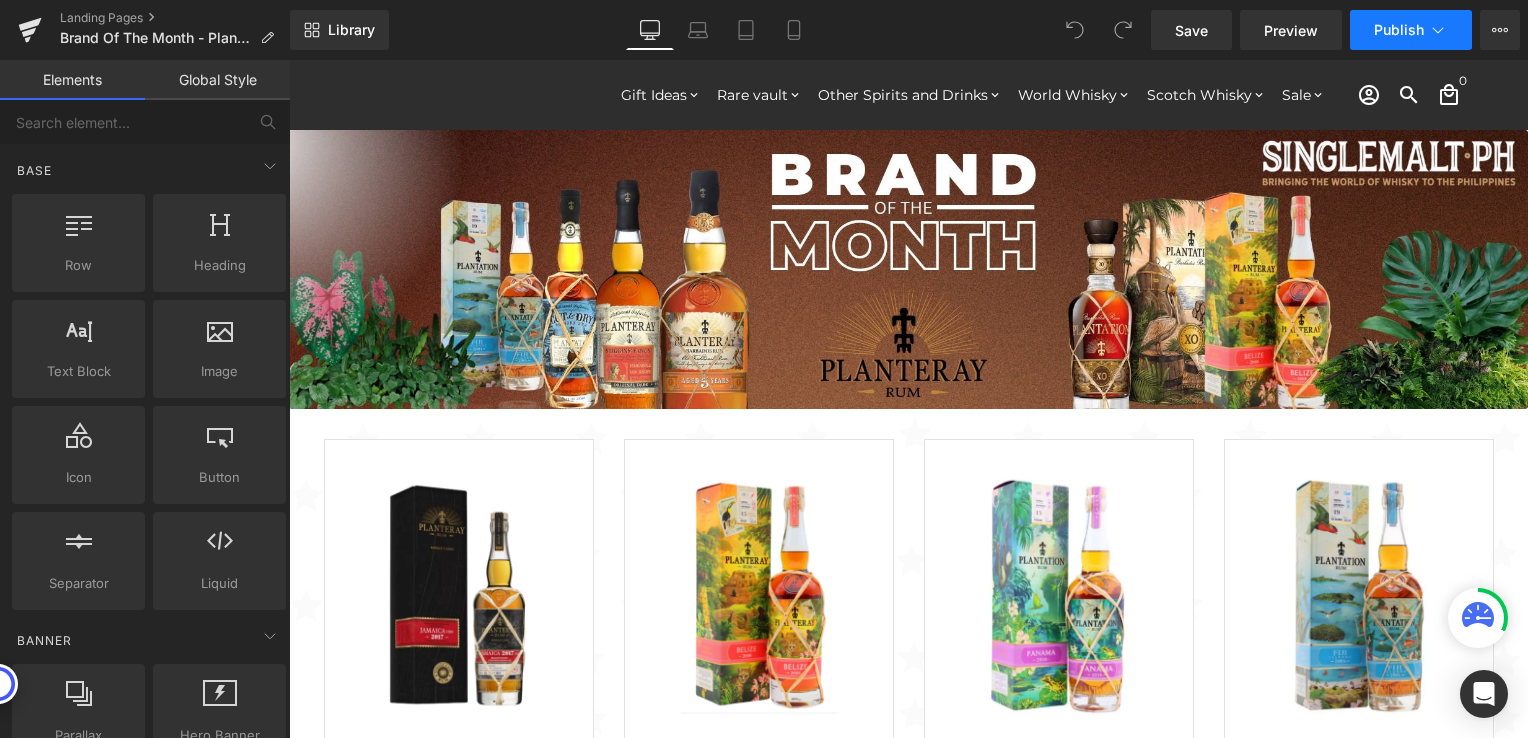 click 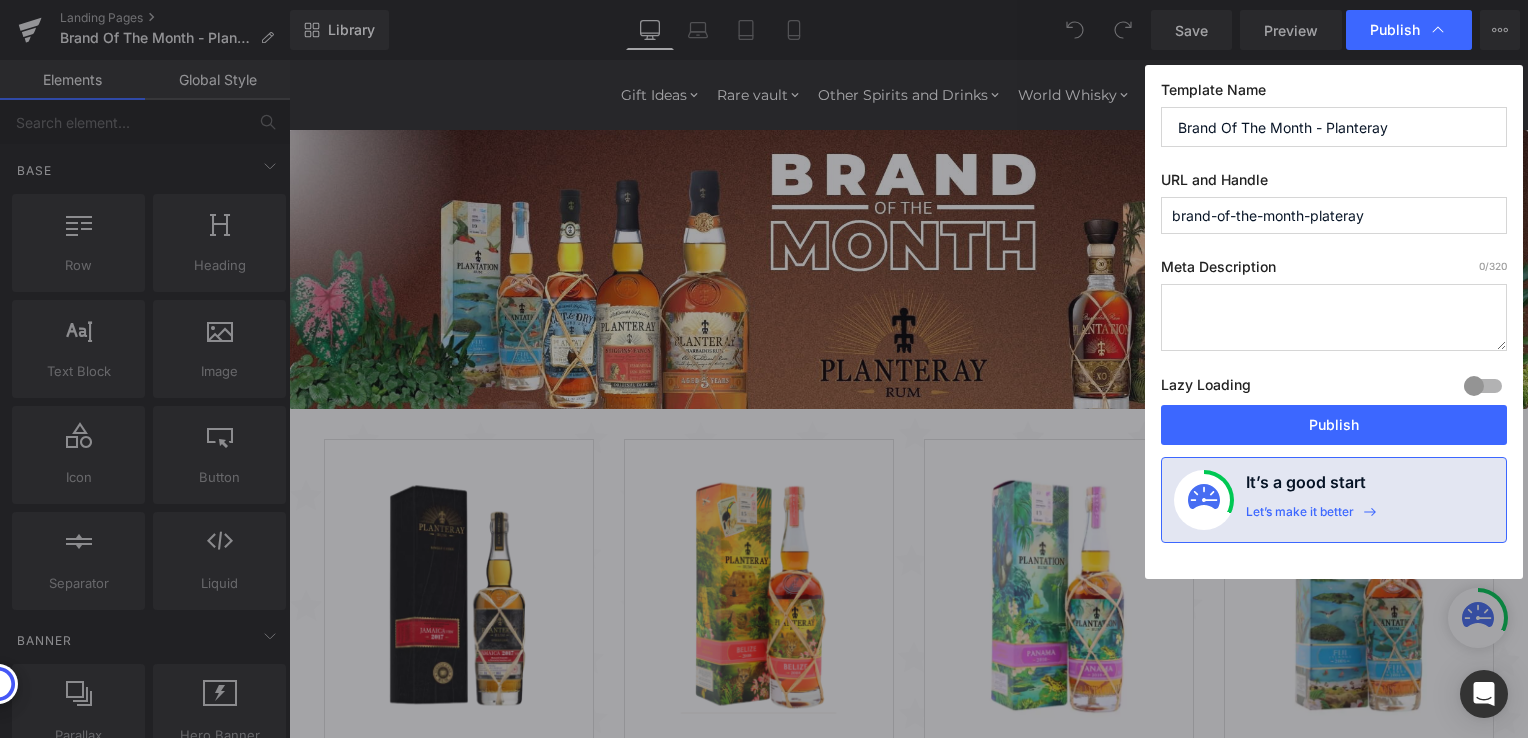 click 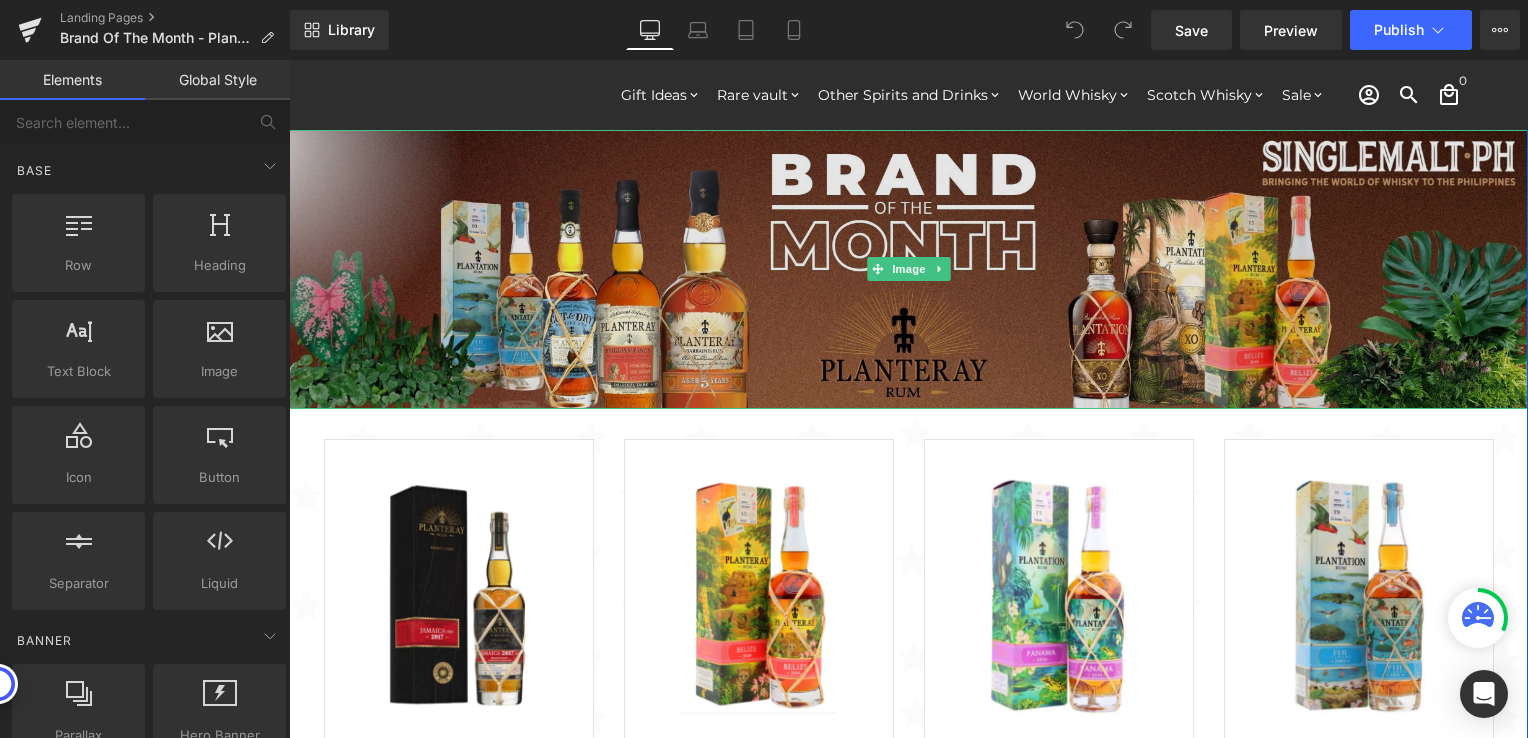 click at bounding box center (908, 269) 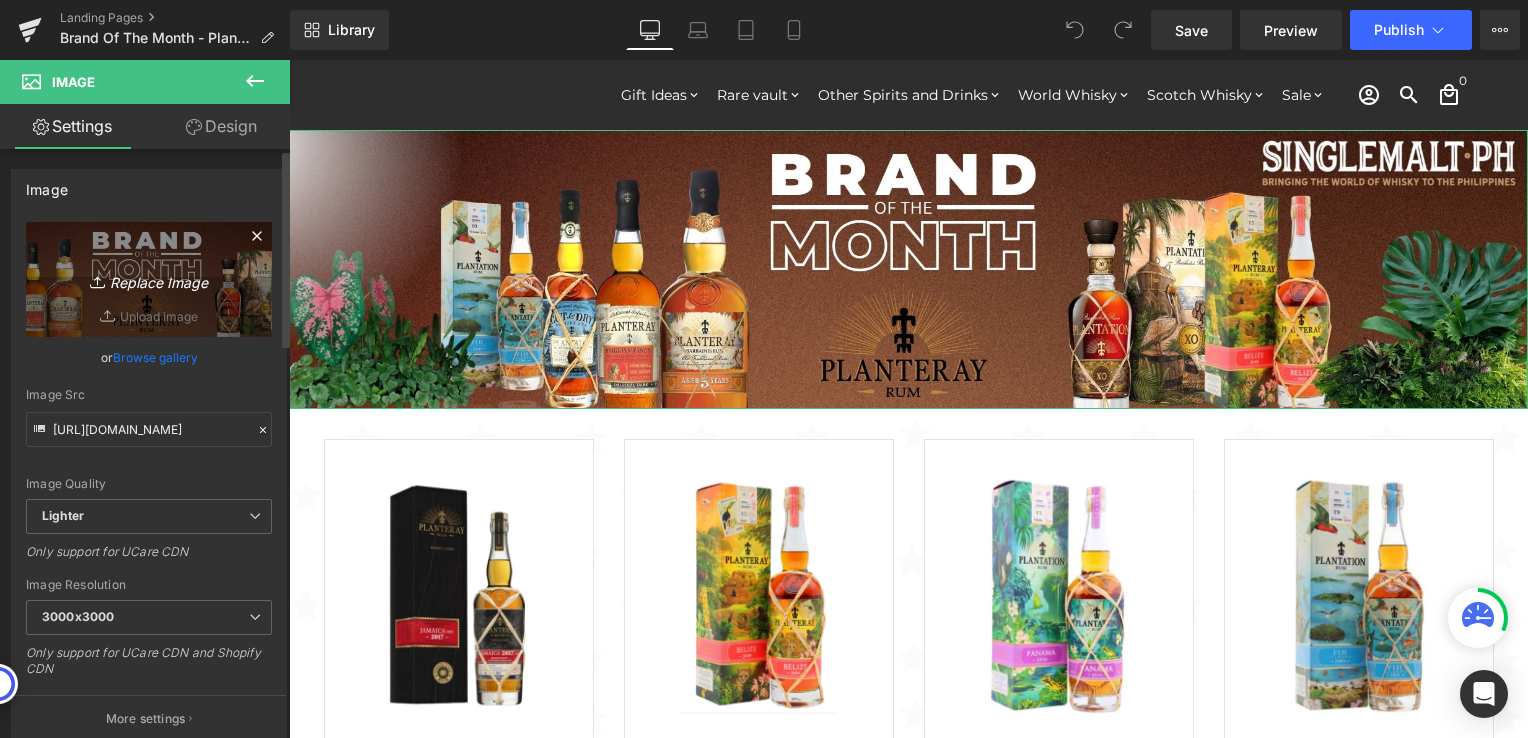 click on "Replace Image" at bounding box center [149, 279] 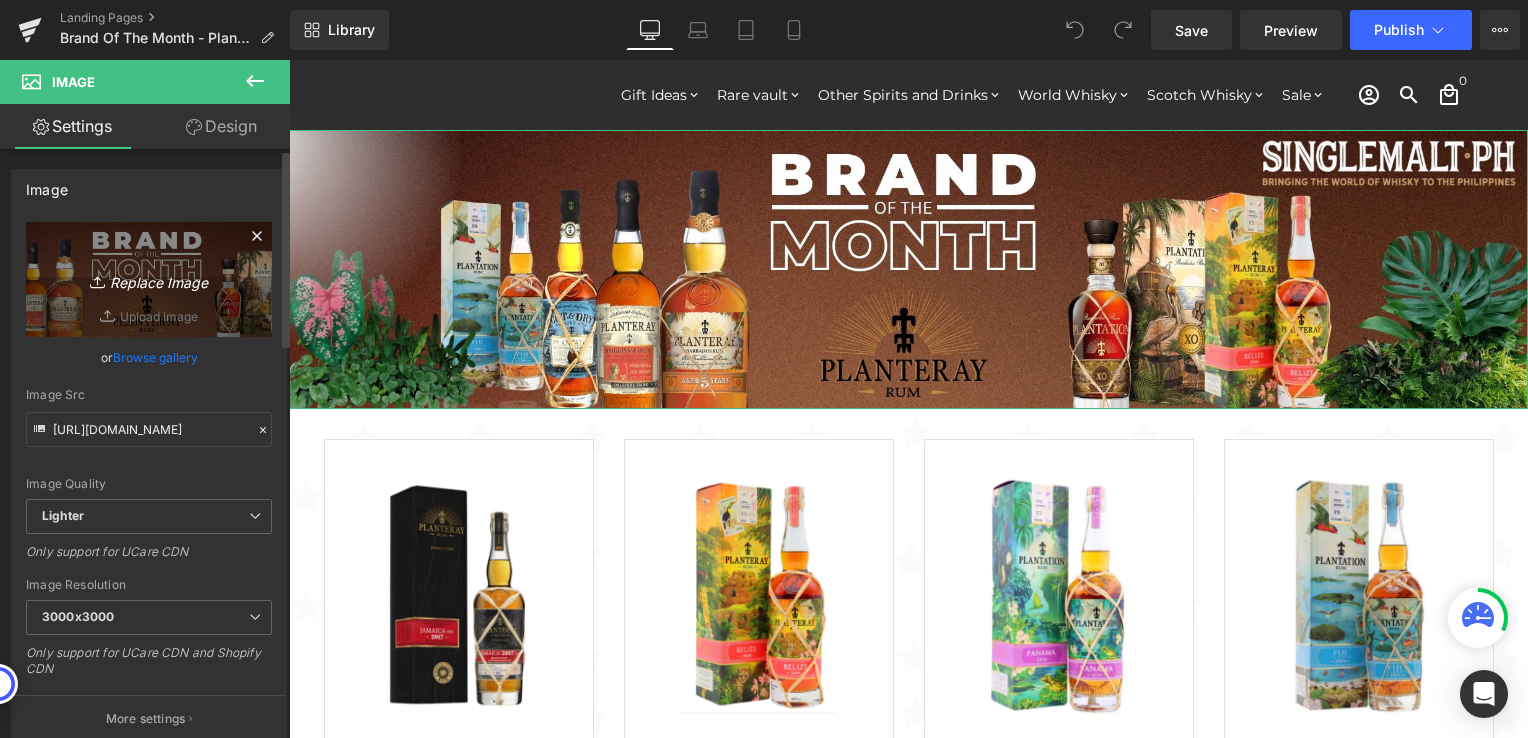 type on "C:\fakepath\SMPH TEMPLATE - [PERSON_NAME] - 2025-07-01T130634.705.jpg" 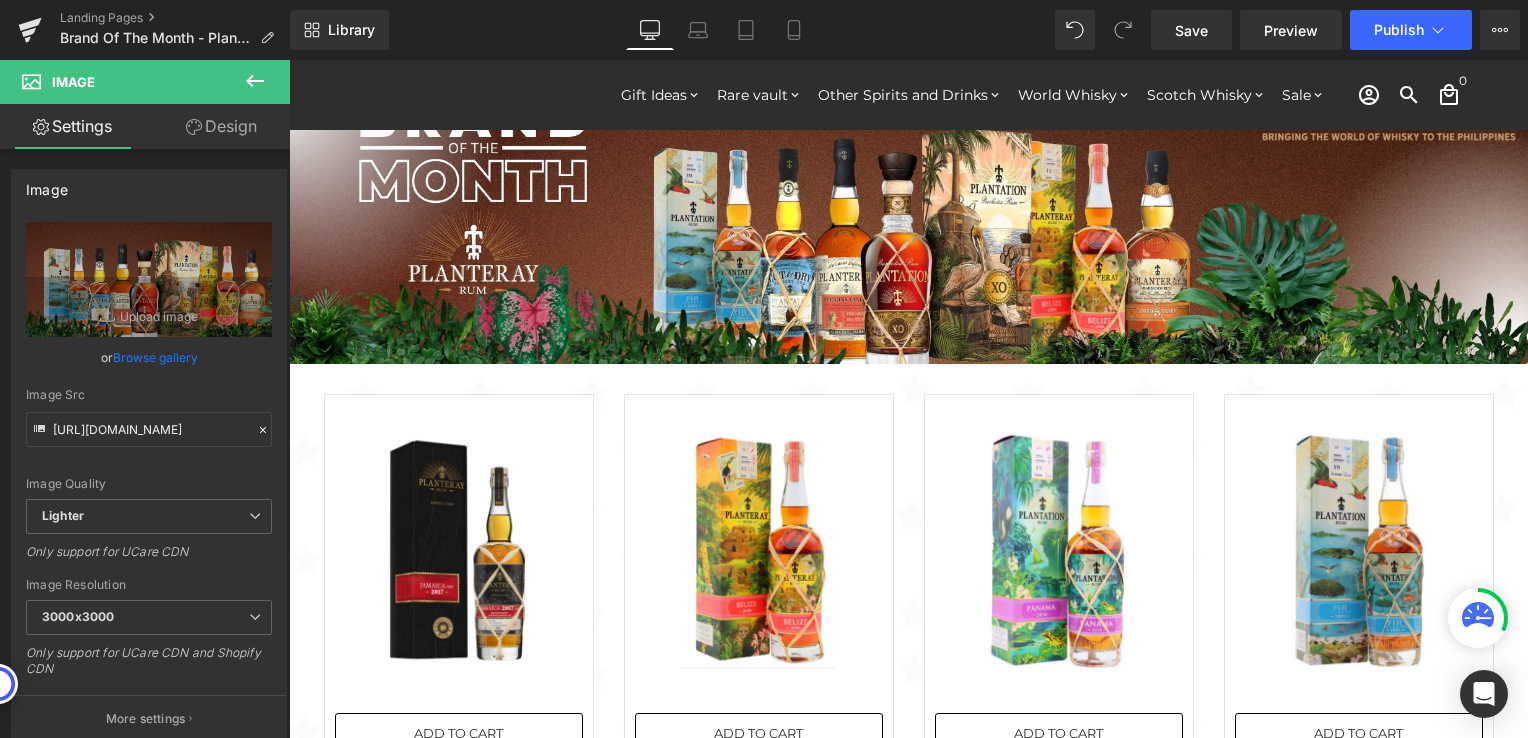 scroll, scrollTop: 0, scrollLeft: 0, axis: both 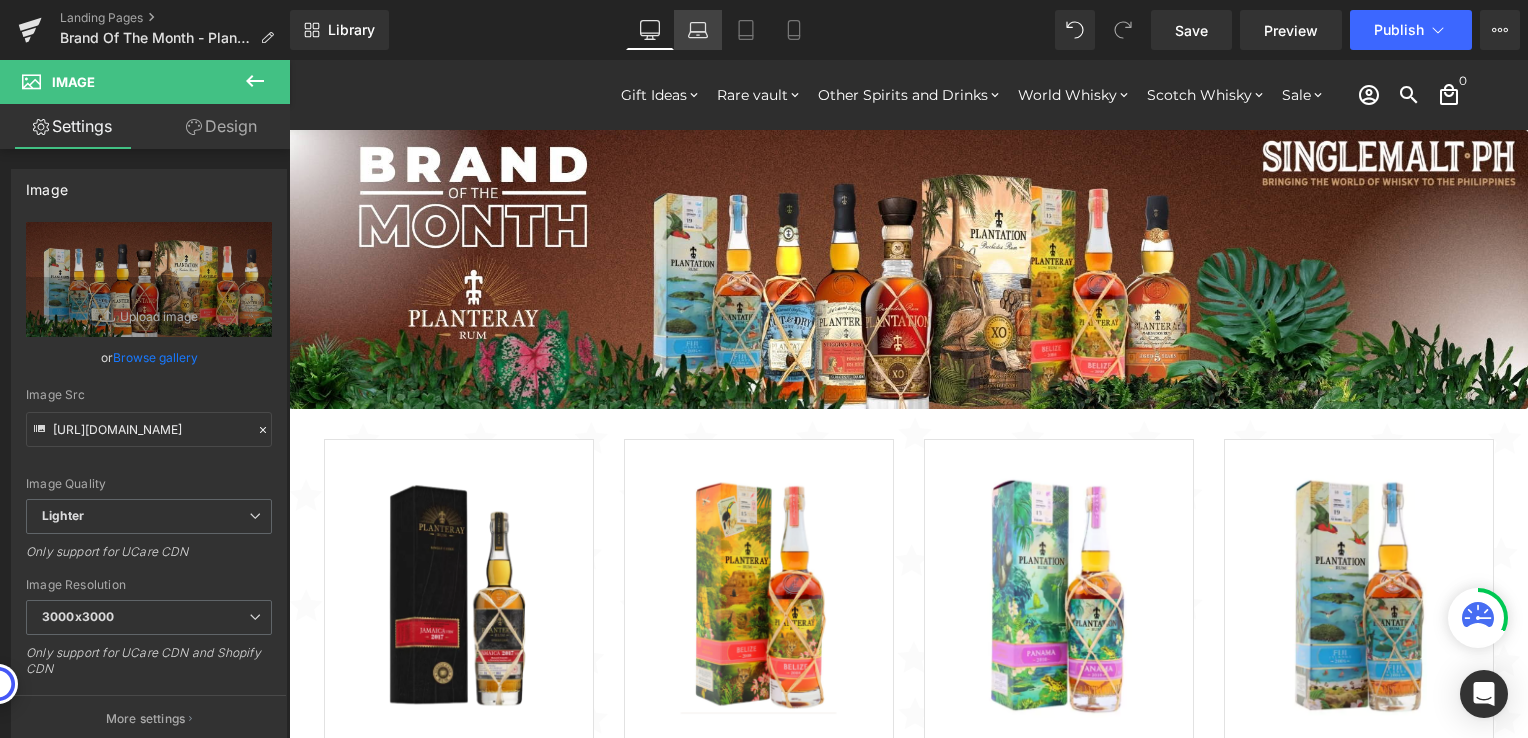 click on "Laptop" at bounding box center [698, 30] 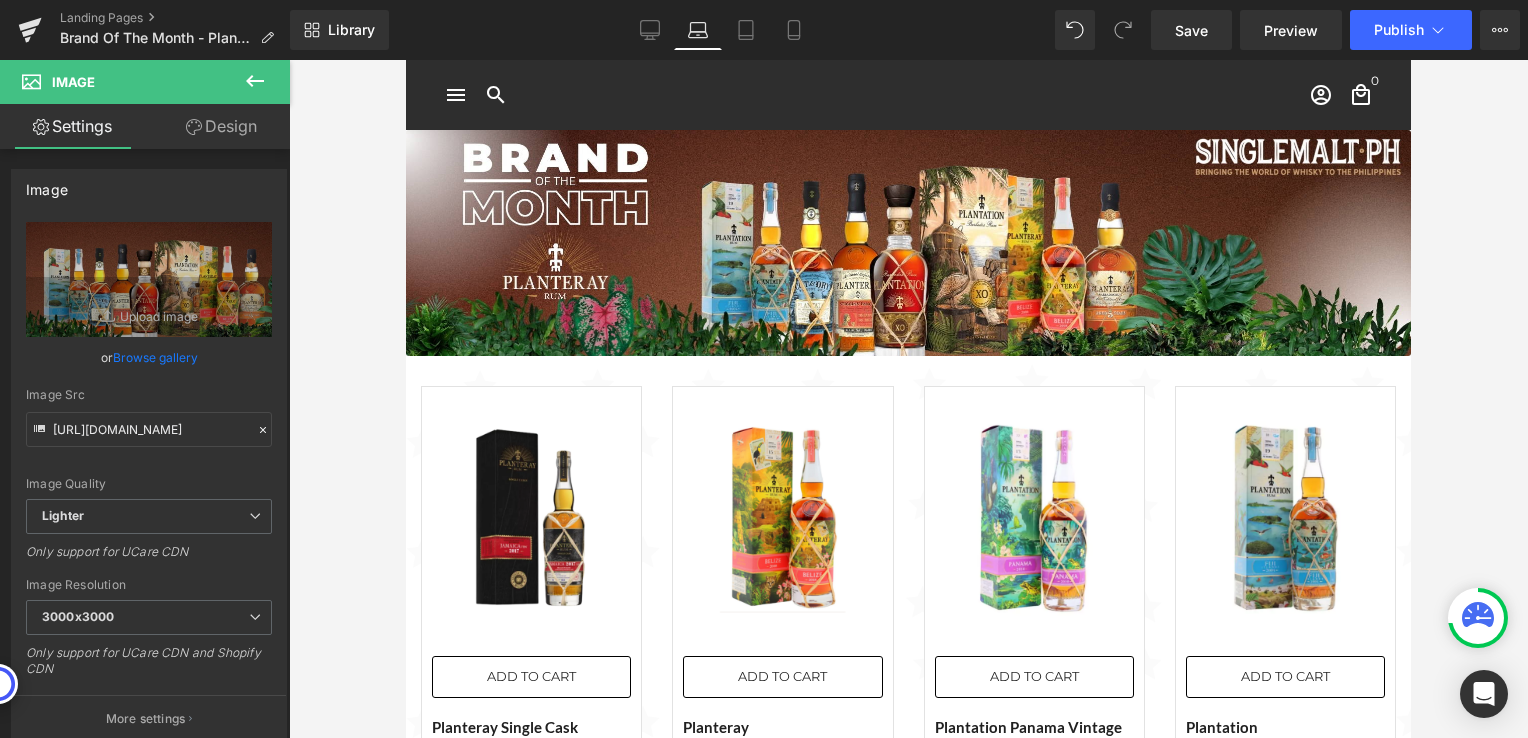 click 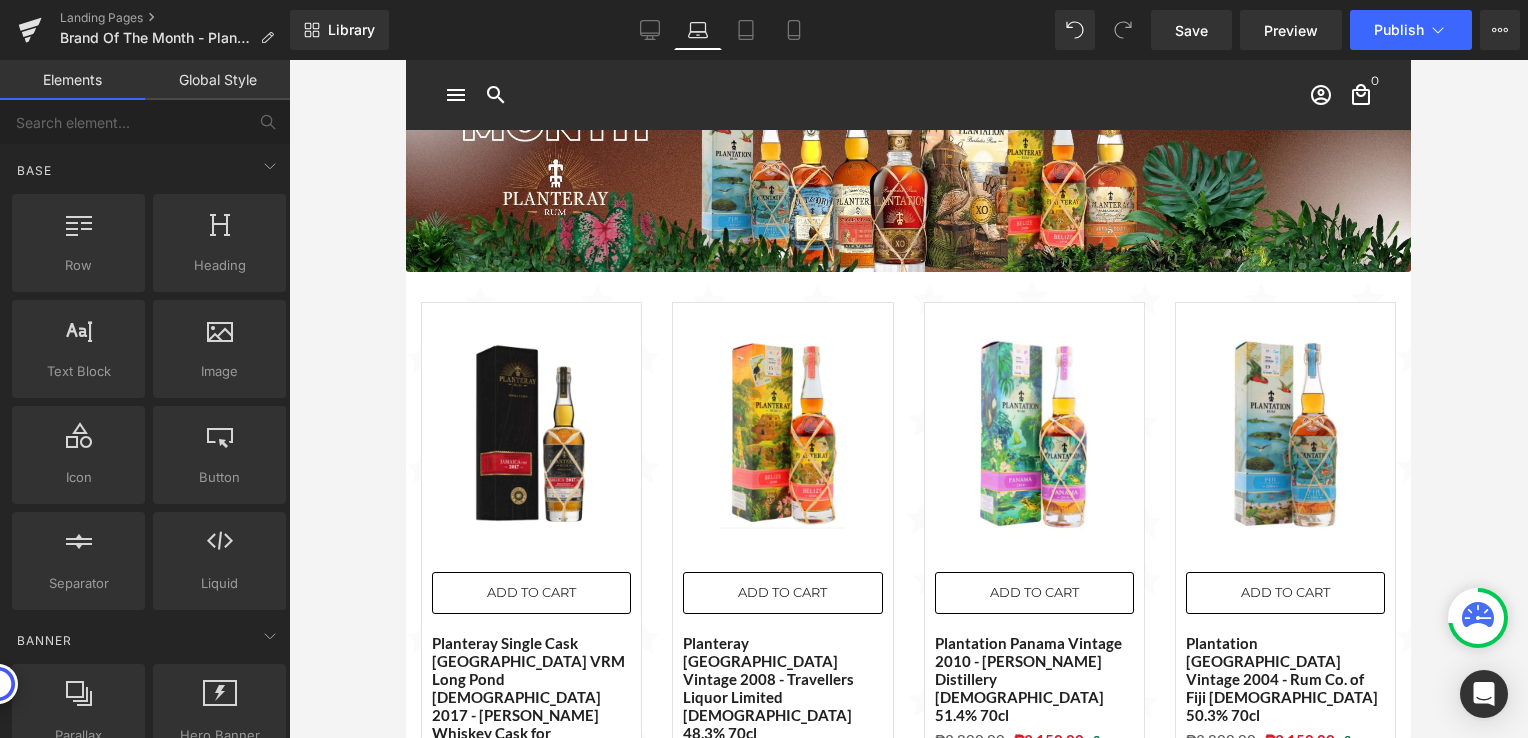 scroll, scrollTop: 0, scrollLeft: 0, axis: both 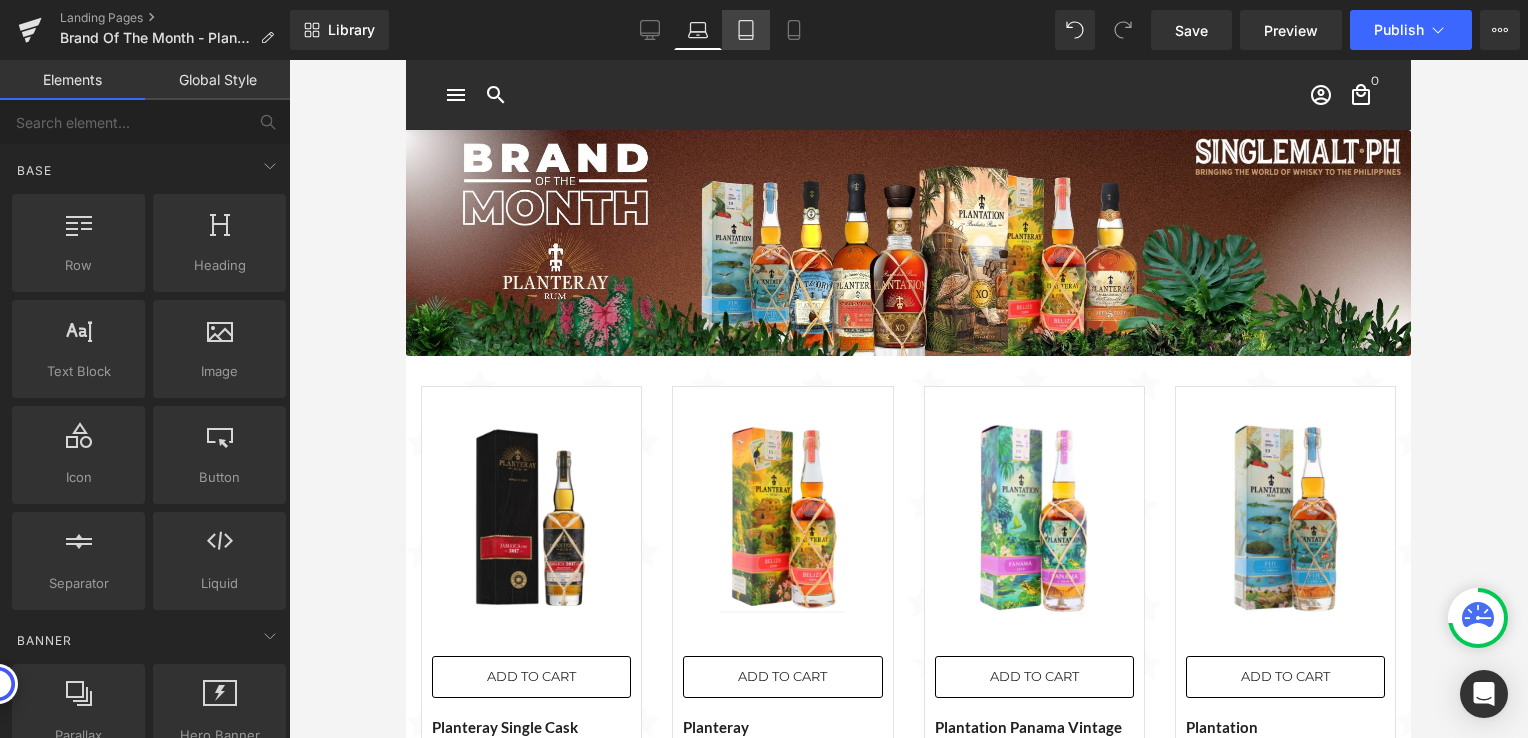 click 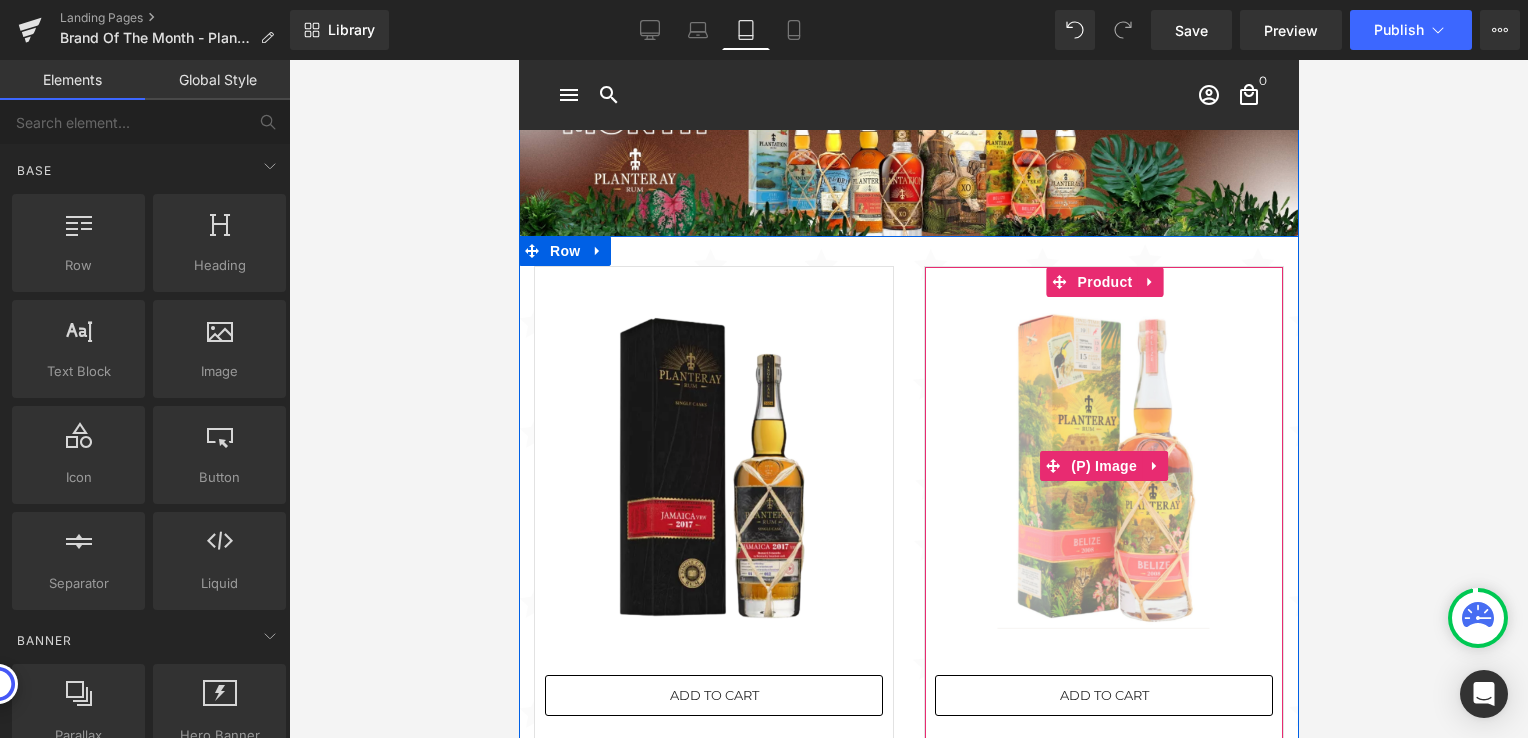 scroll, scrollTop: 0, scrollLeft: 0, axis: both 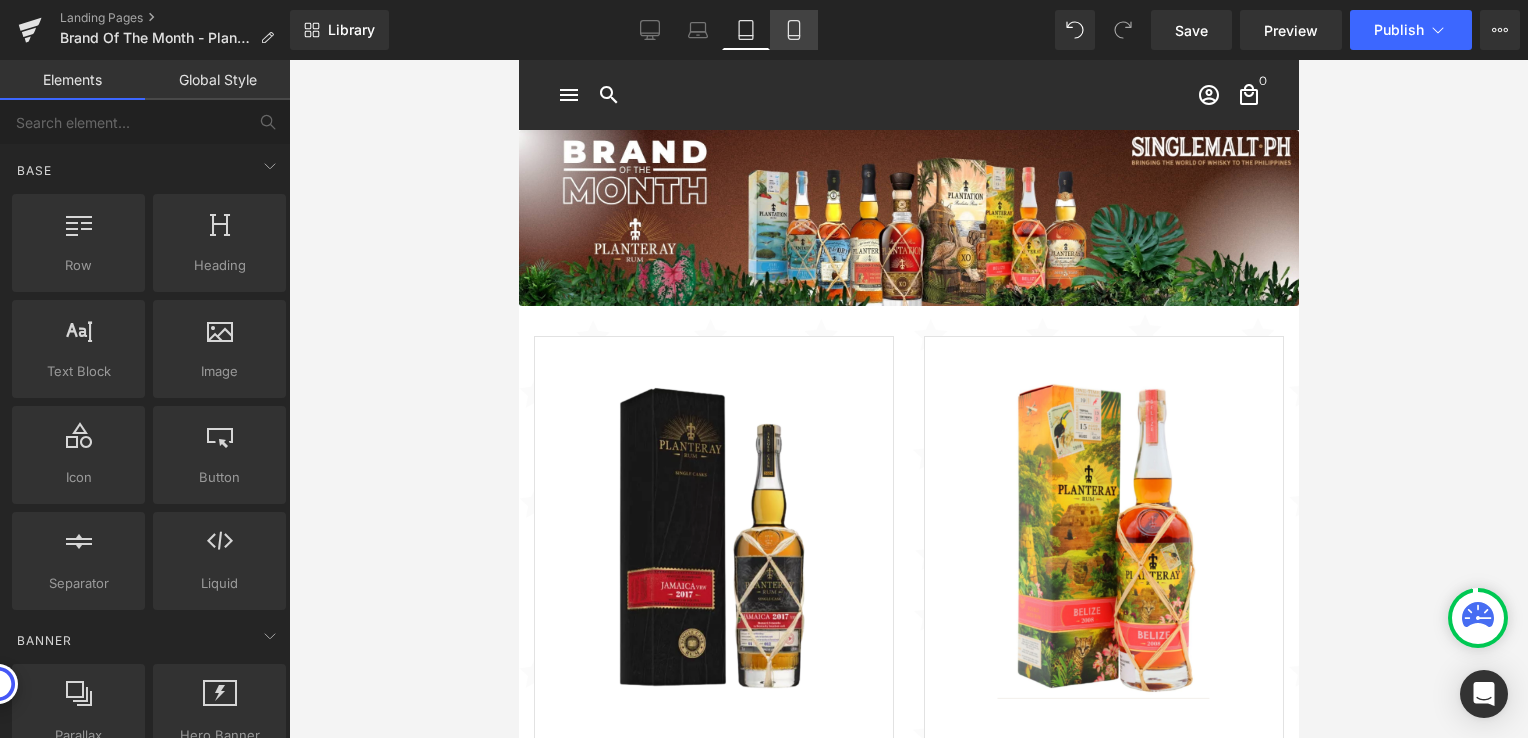 click 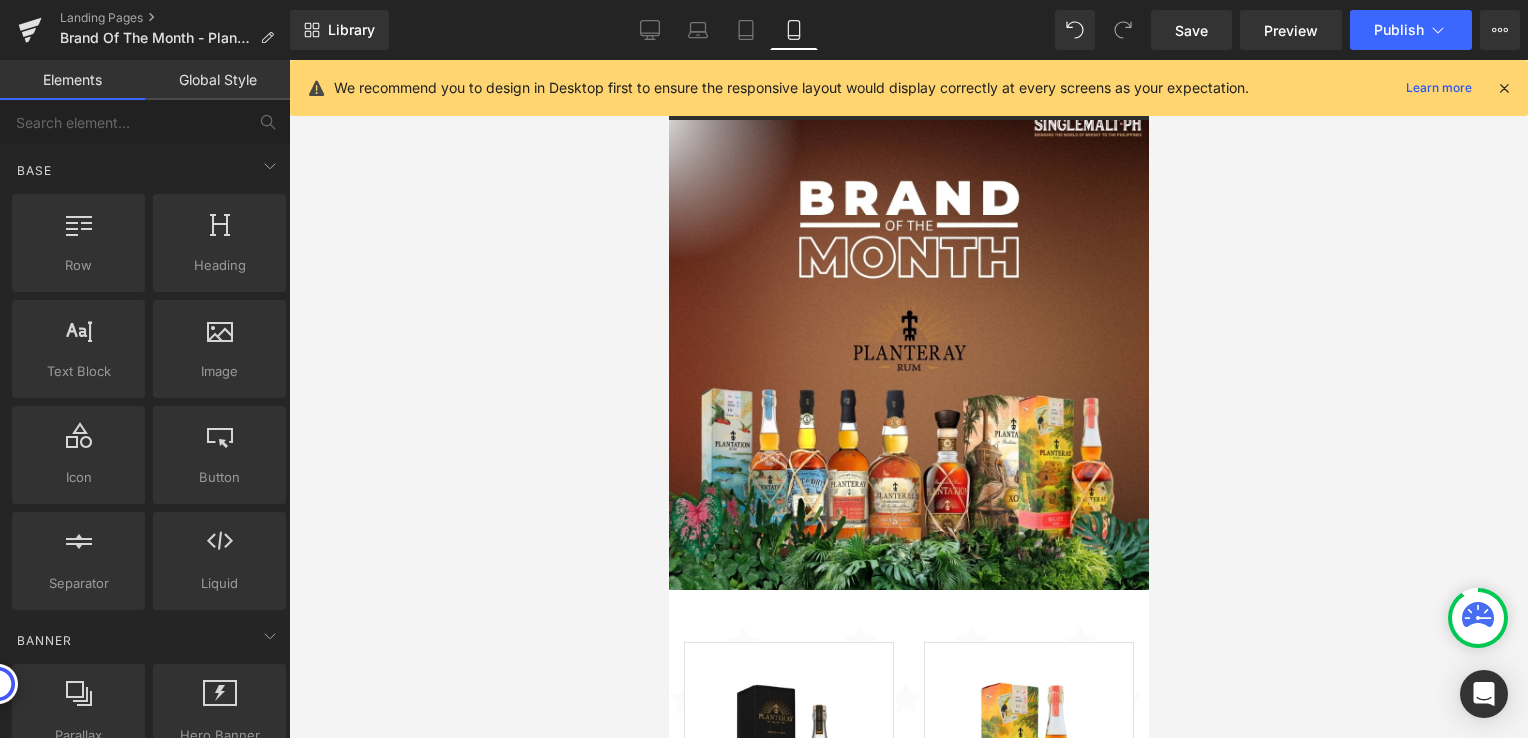 scroll, scrollTop: 61, scrollLeft: 0, axis: vertical 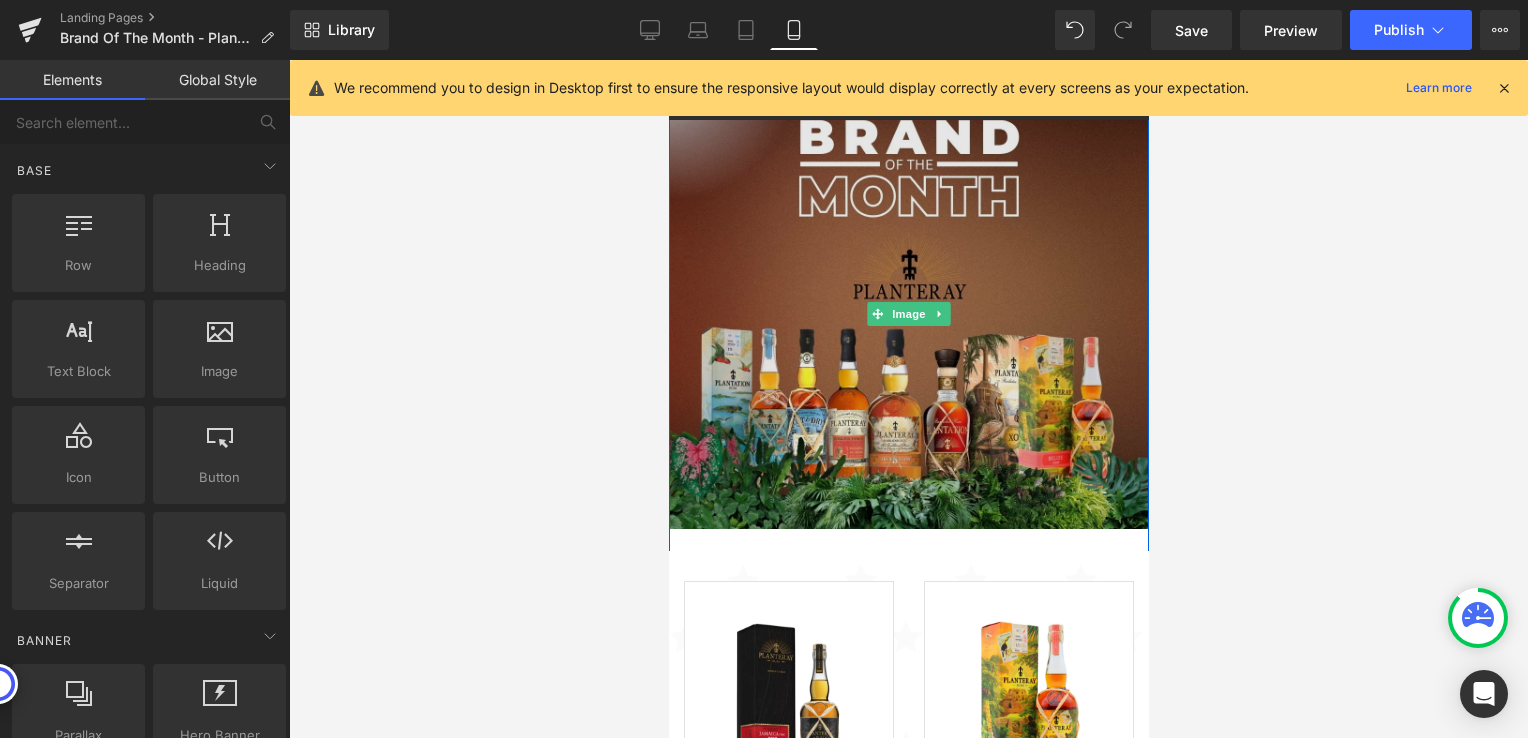 click at bounding box center [908, 314] 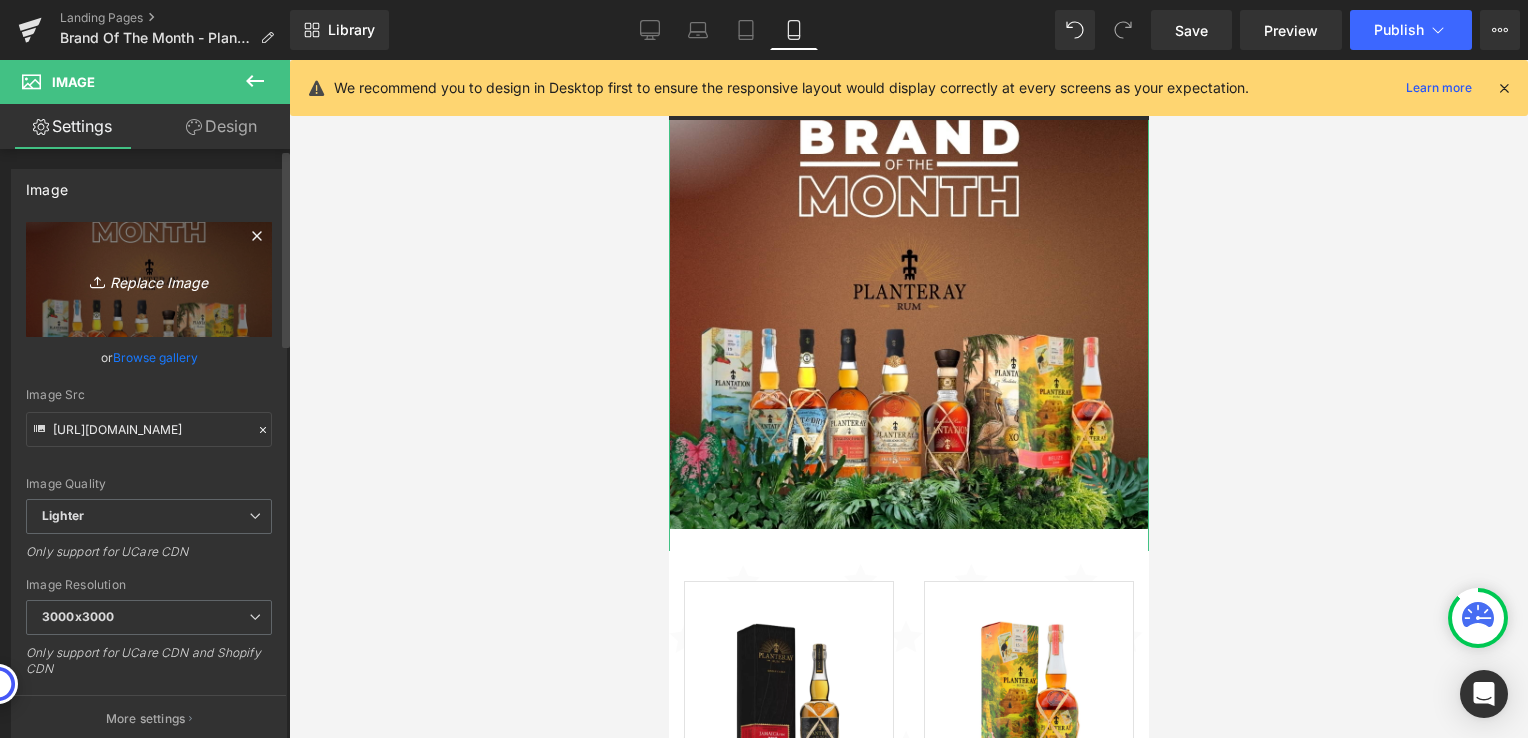 click on "Replace Image" at bounding box center (149, 279) 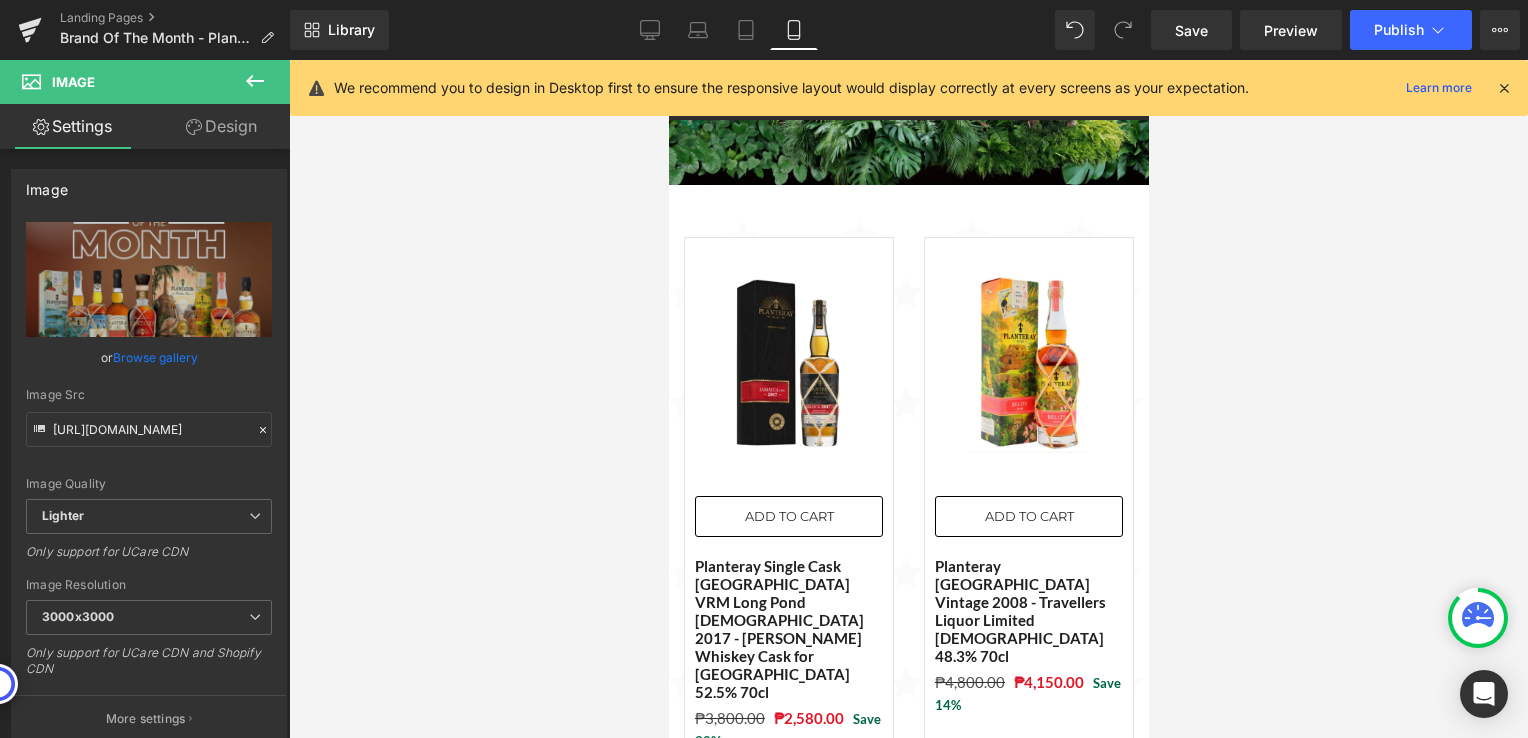 scroll, scrollTop: 900, scrollLeft: 0, axis: vertical 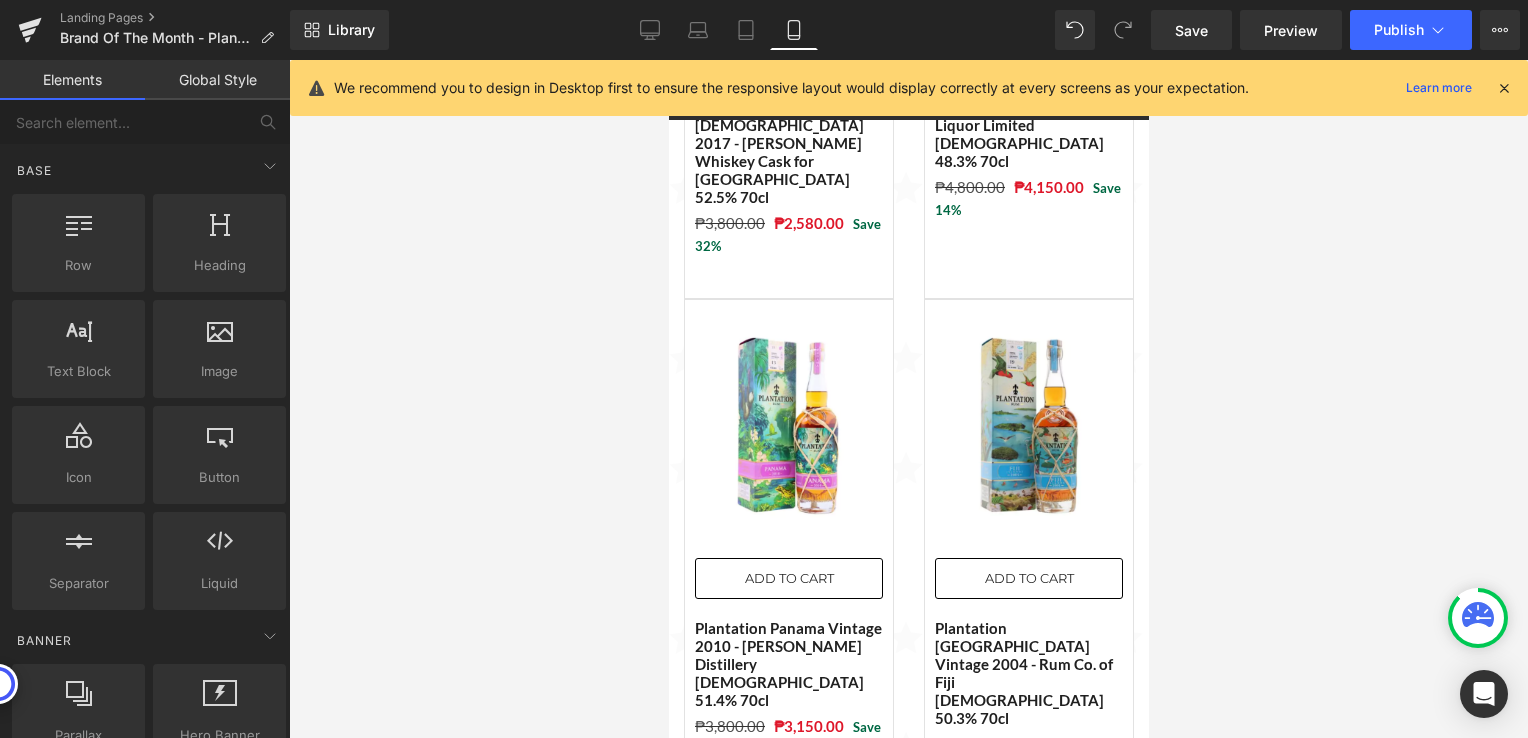 click at bounding box center [908, 399] 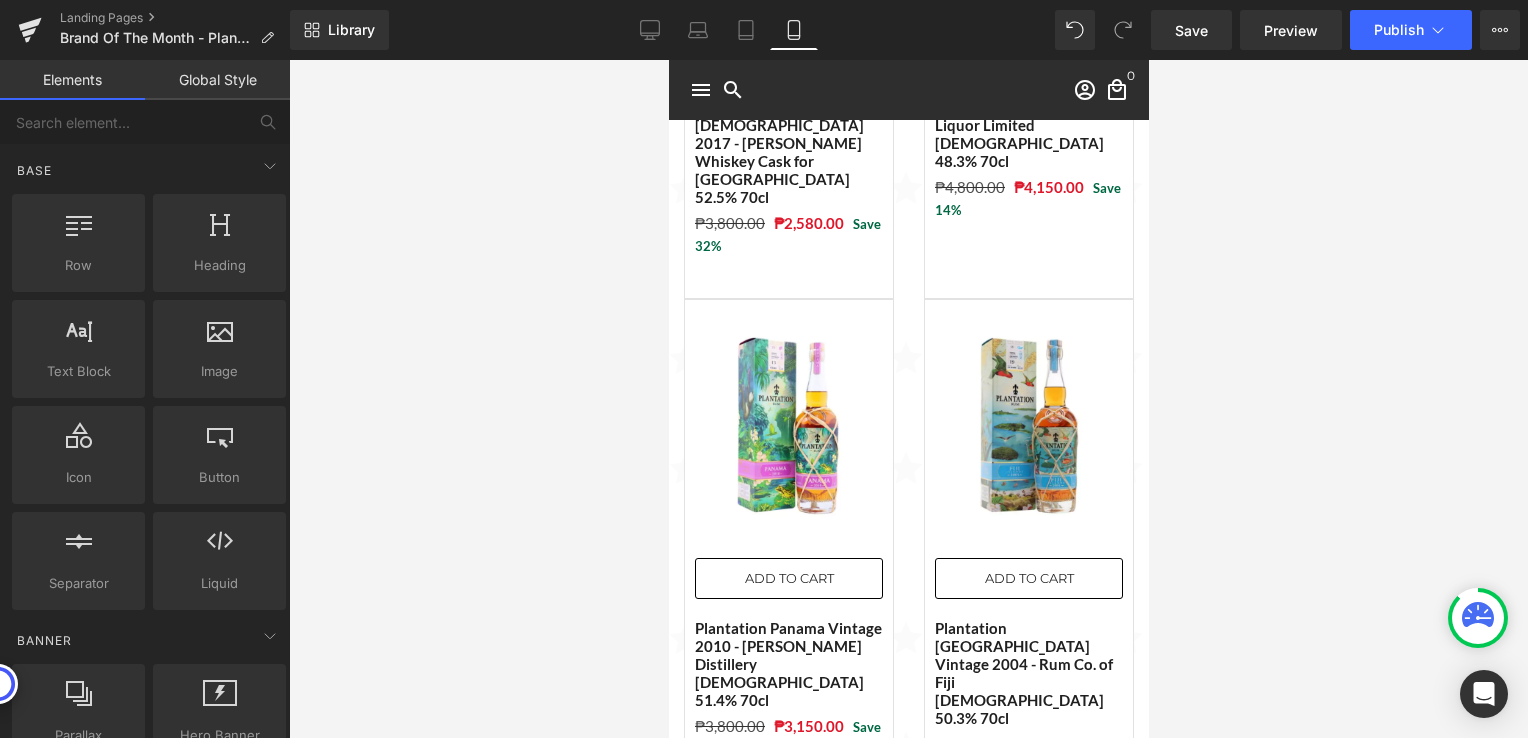 click at bounding box center [908, 399] 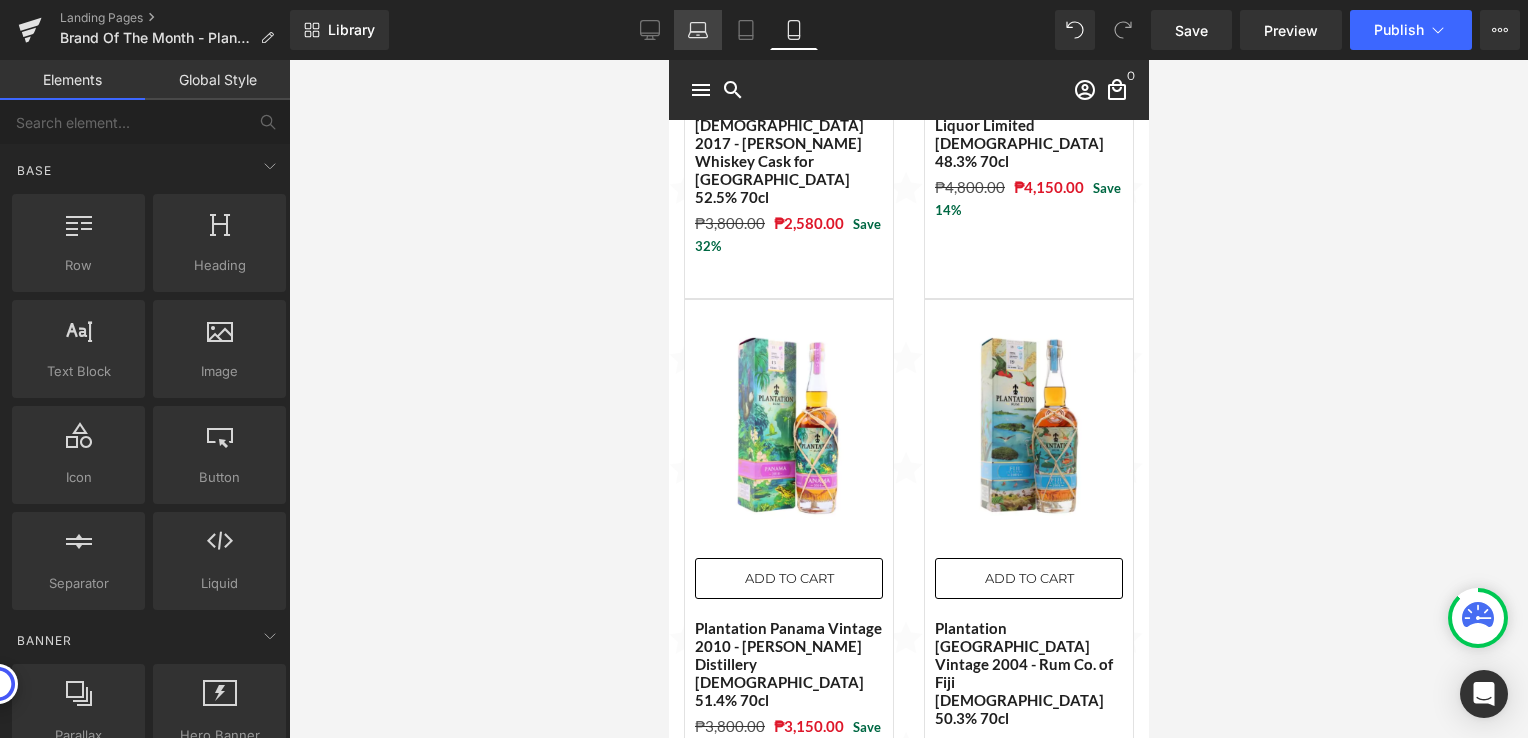 click 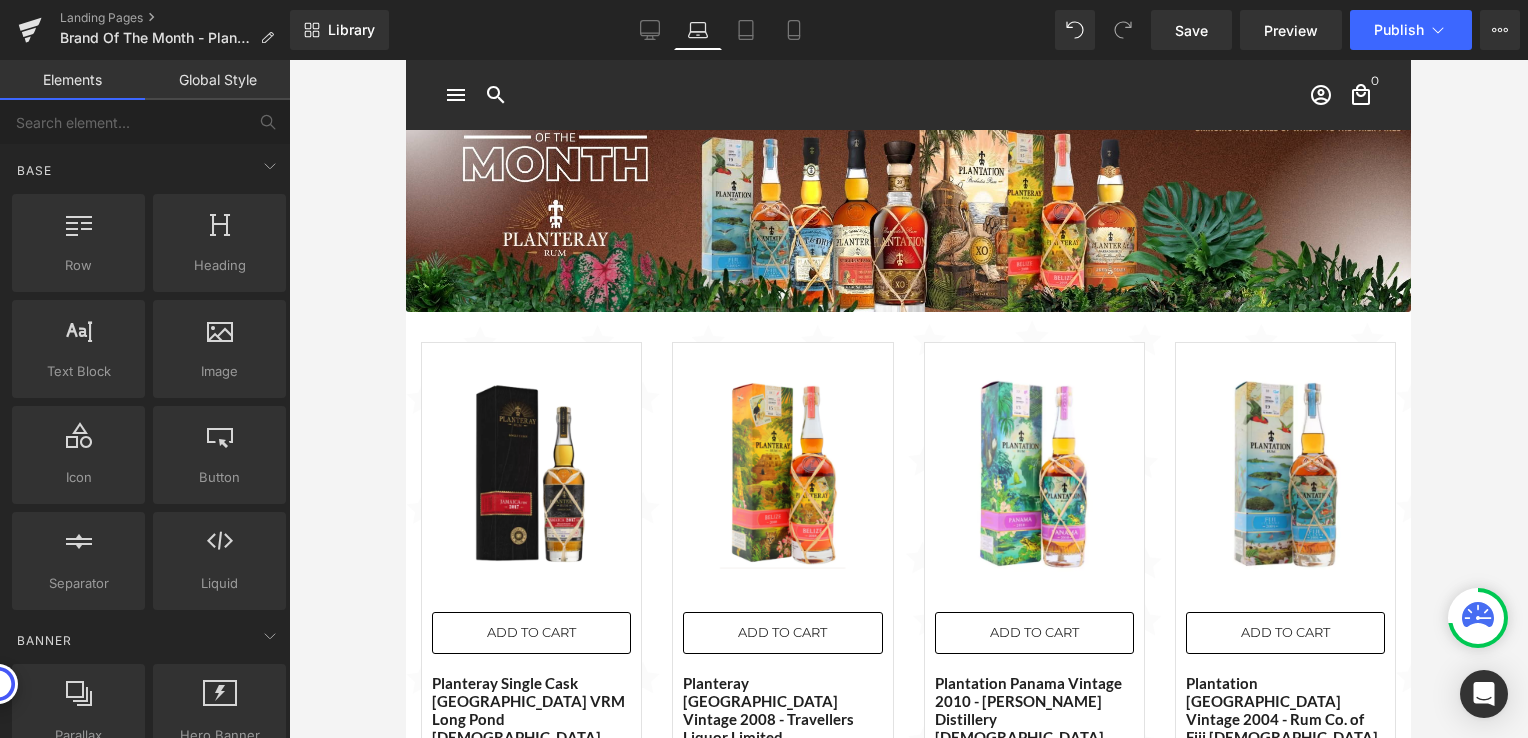 scroll, scrollTop: 0, scrollLeft: 0, axis: both 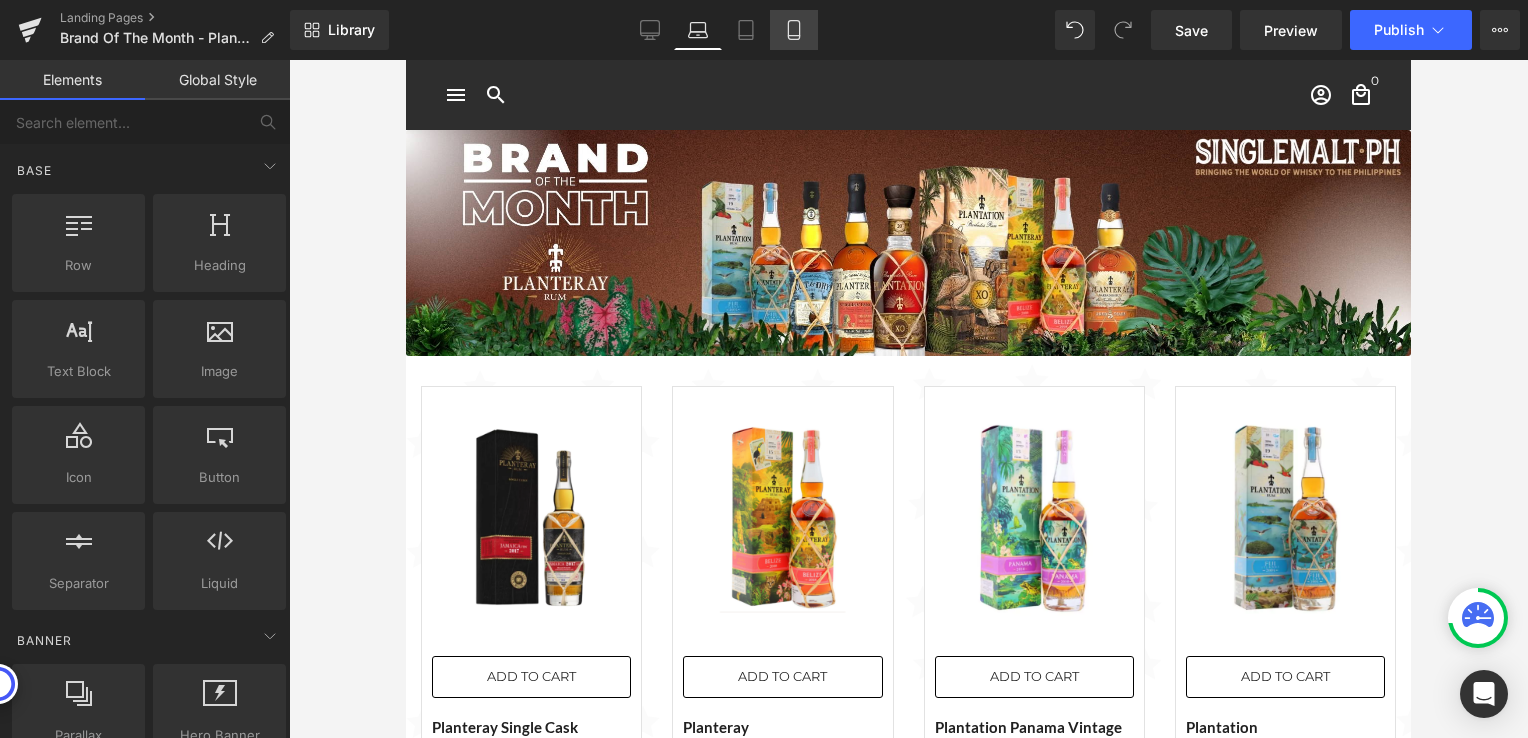 click 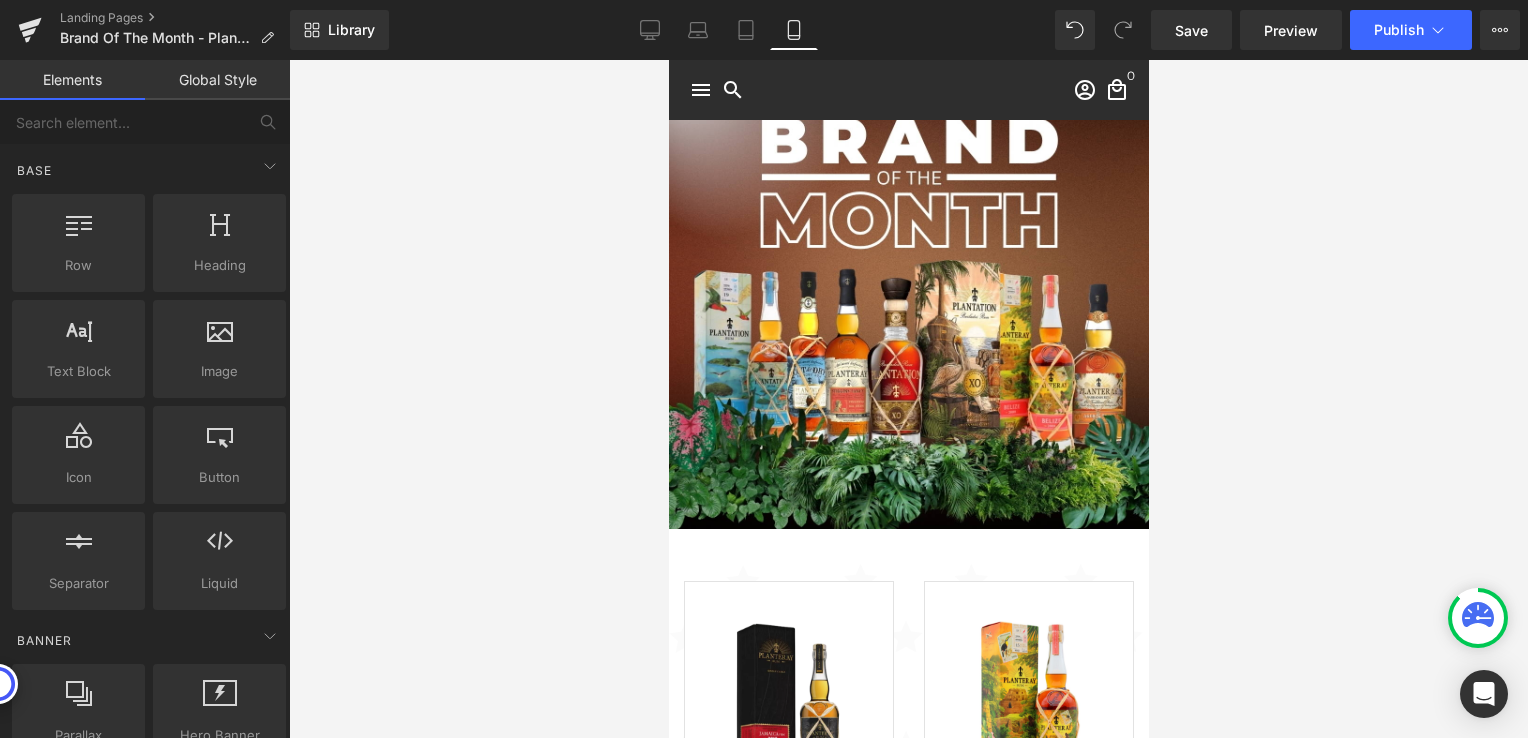 click at bounding box center (908, 399) 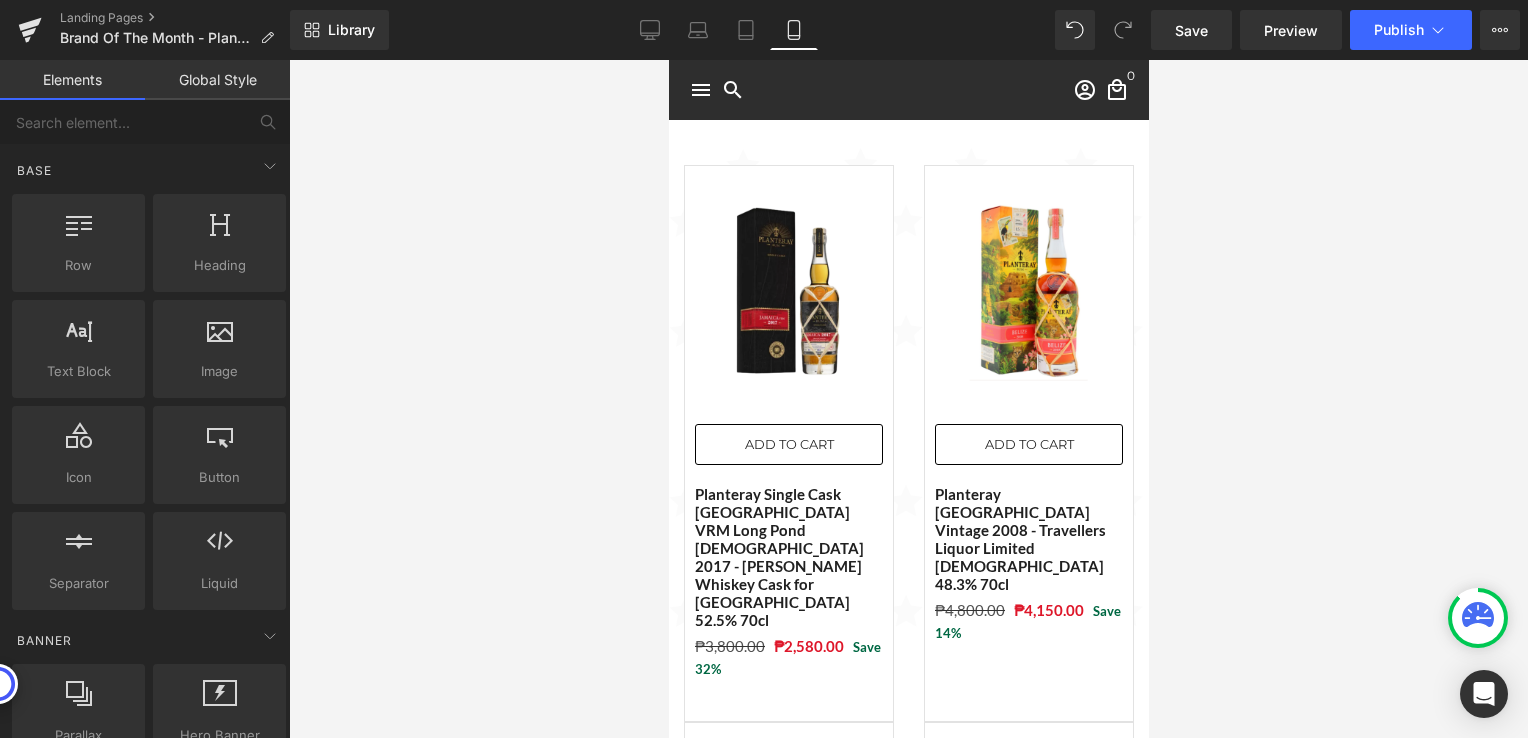 scroll, scrollTop: 0, scrollLeft: 0, axis: both 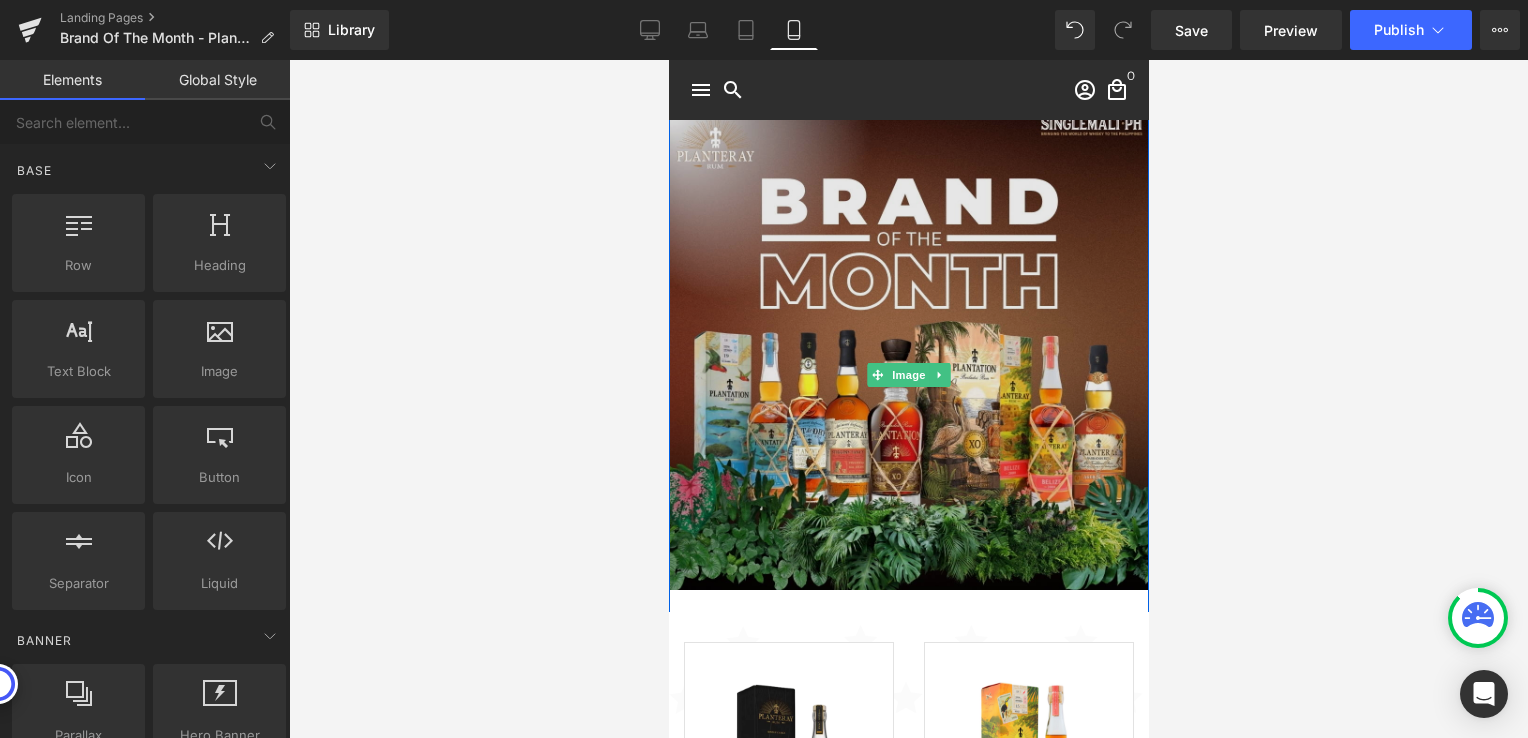 click at bounding box center (908, 375) 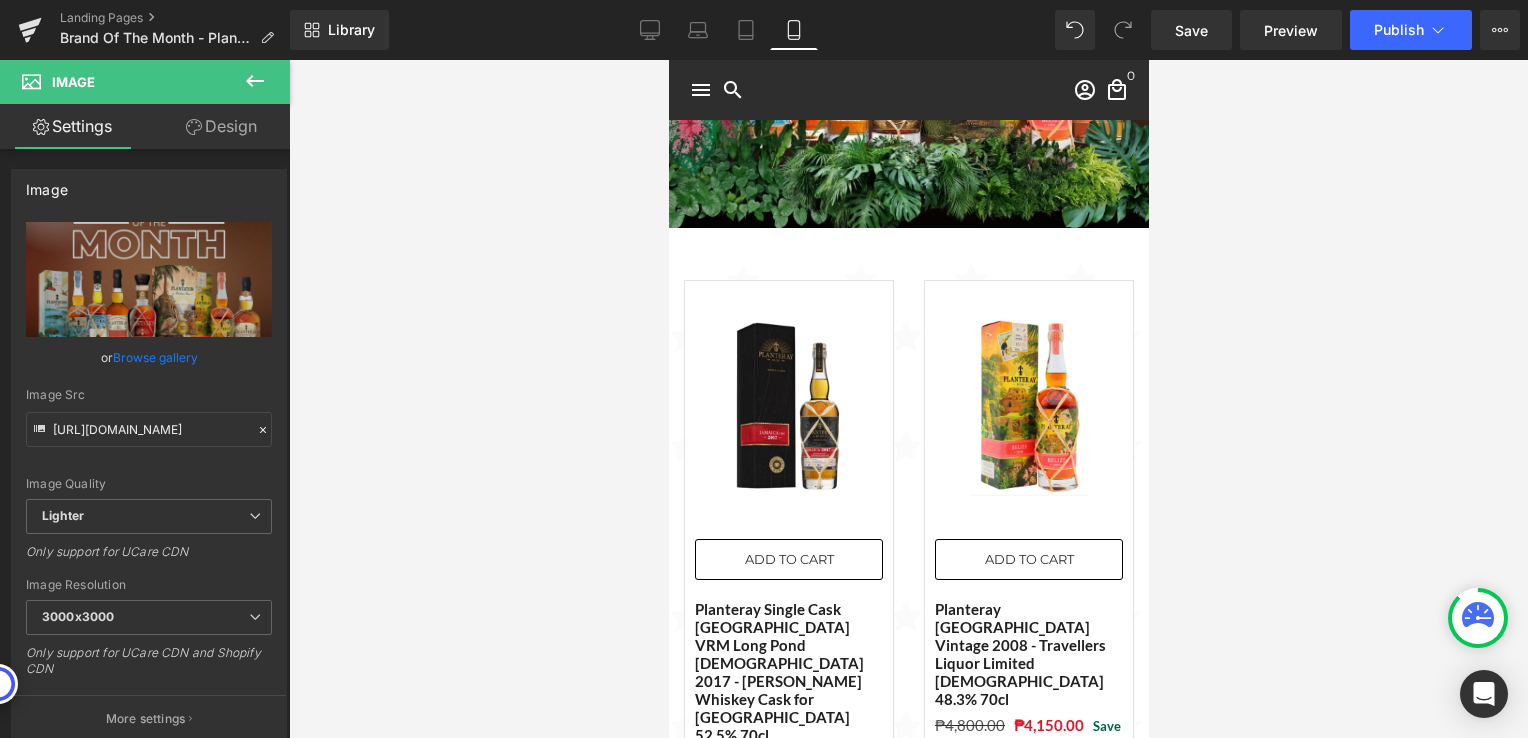 scroll, scrollTop: 0, scrollLeft: 0, axis: both 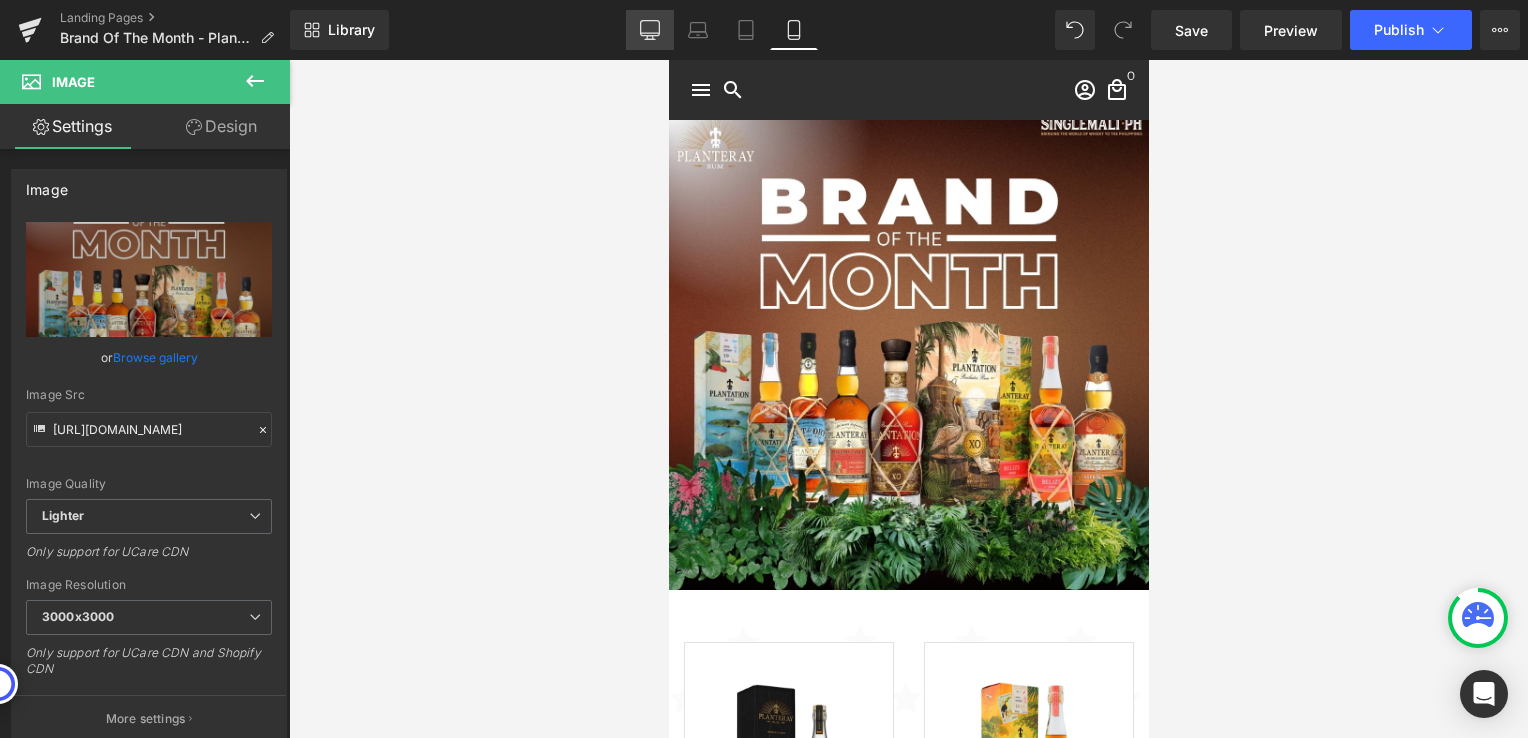 click 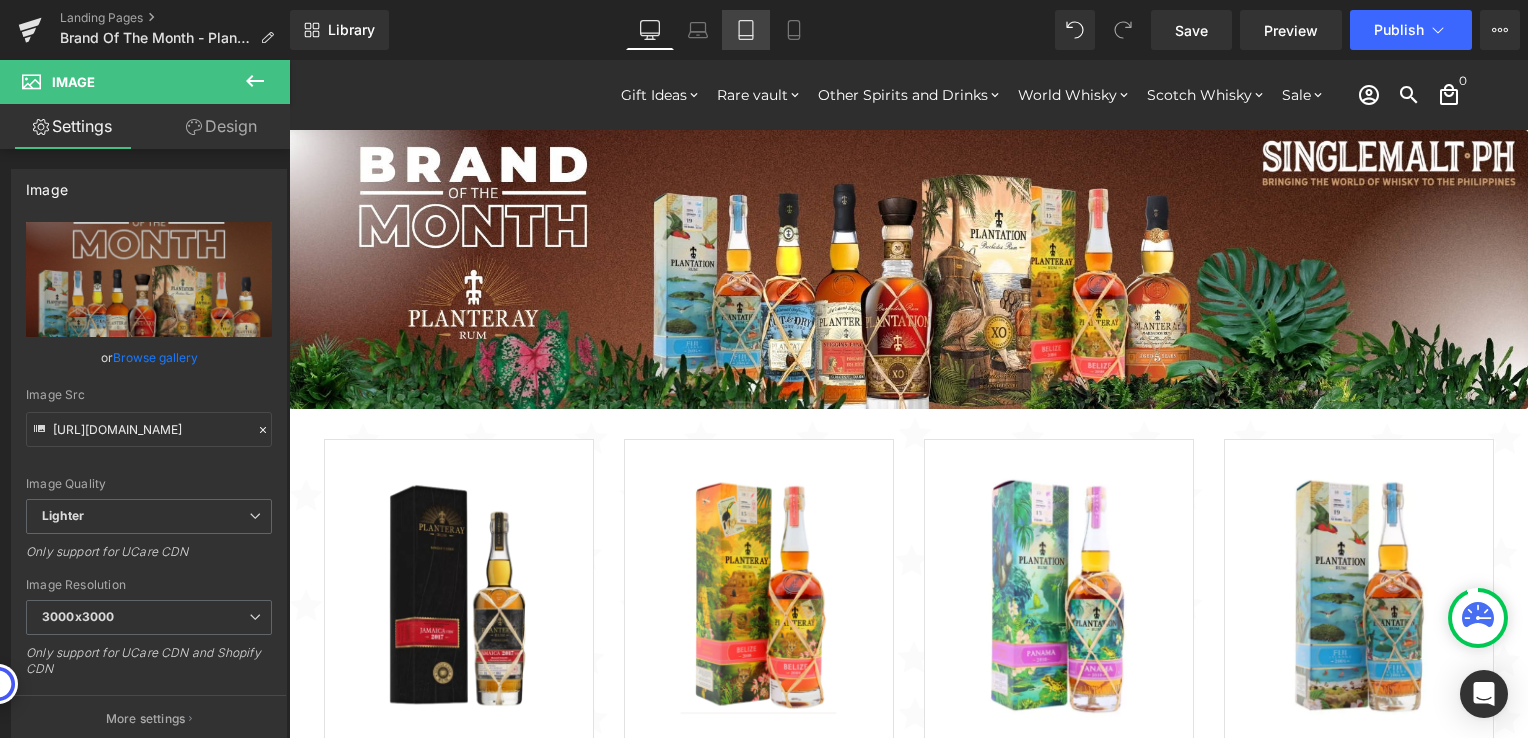 click 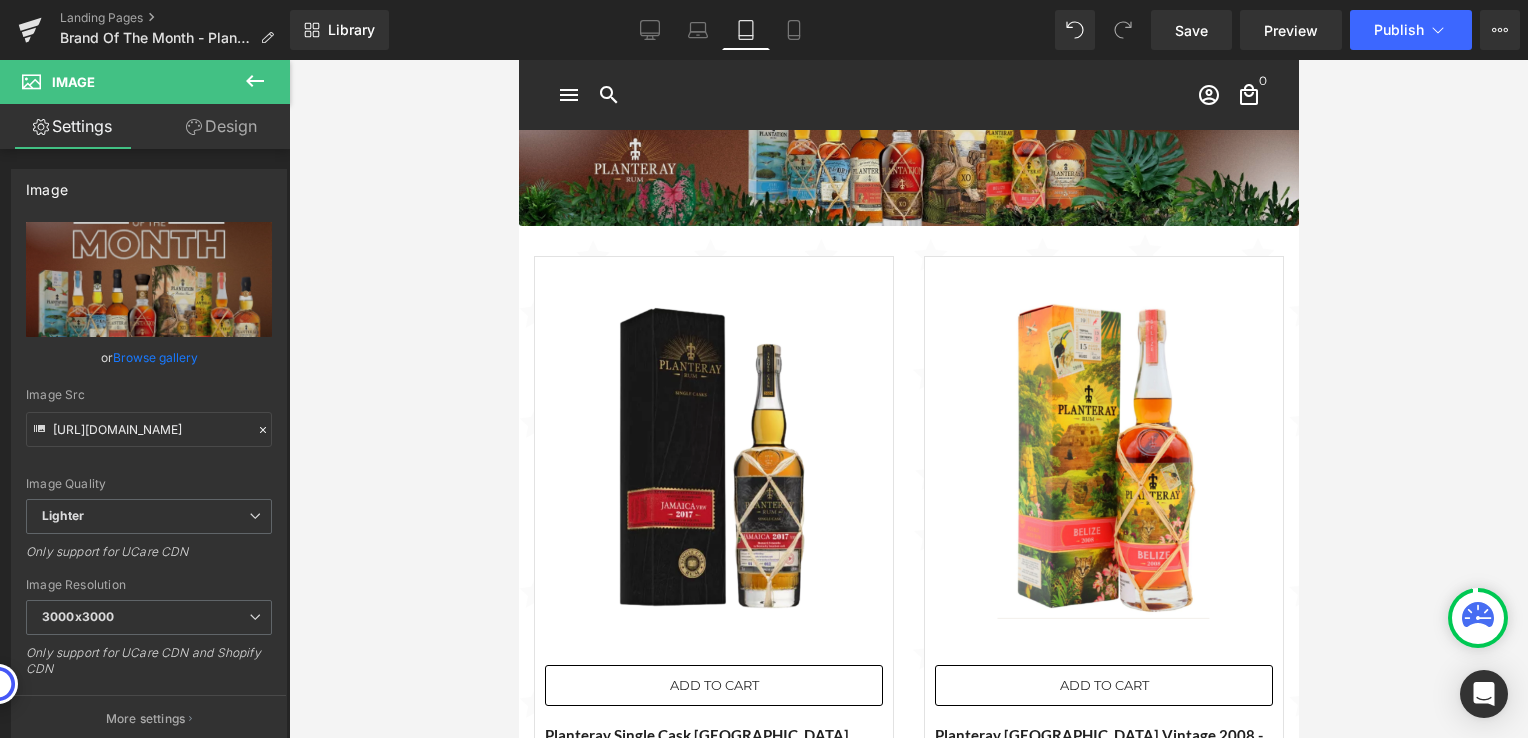 scroll, scrollTop: 0, scrollLeft: 0, axis: both 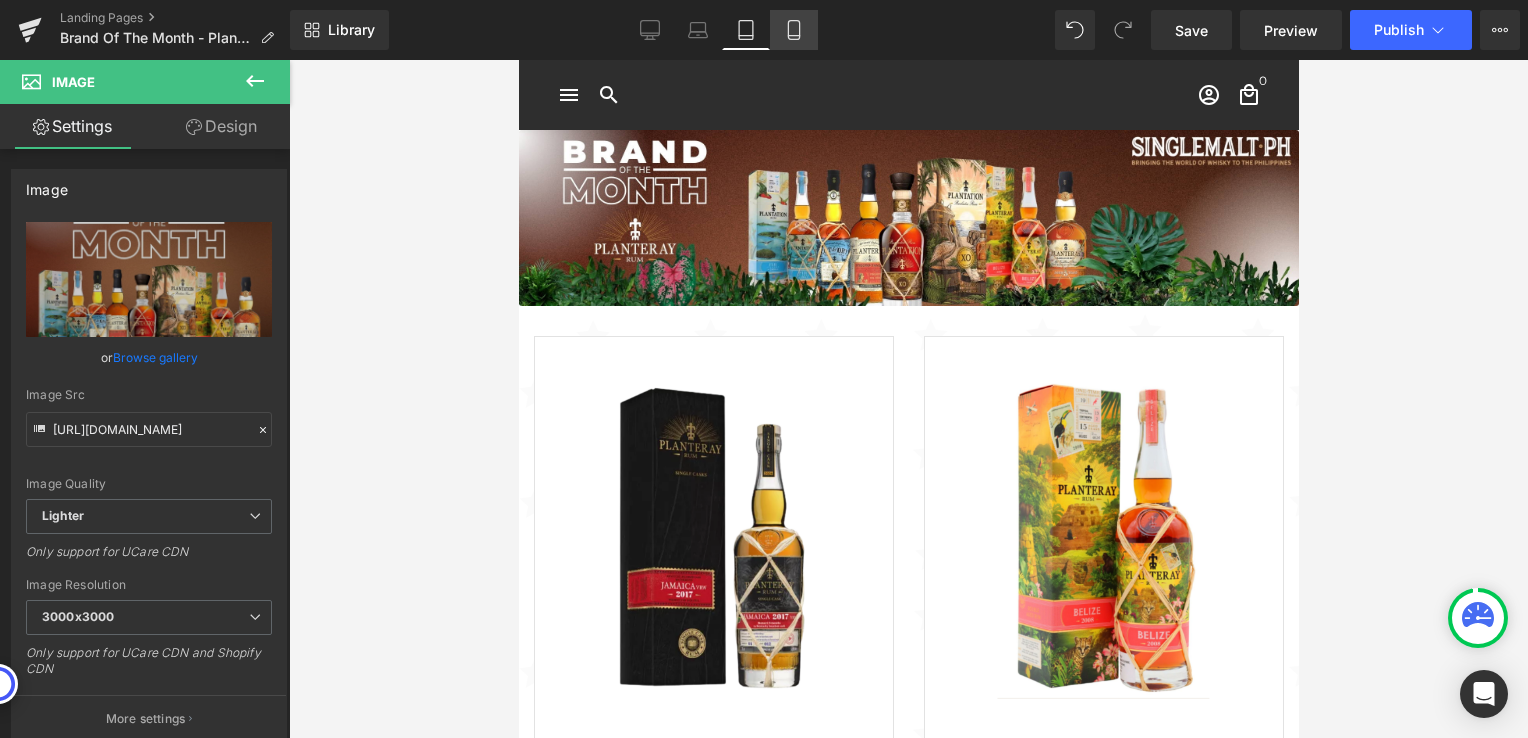 click 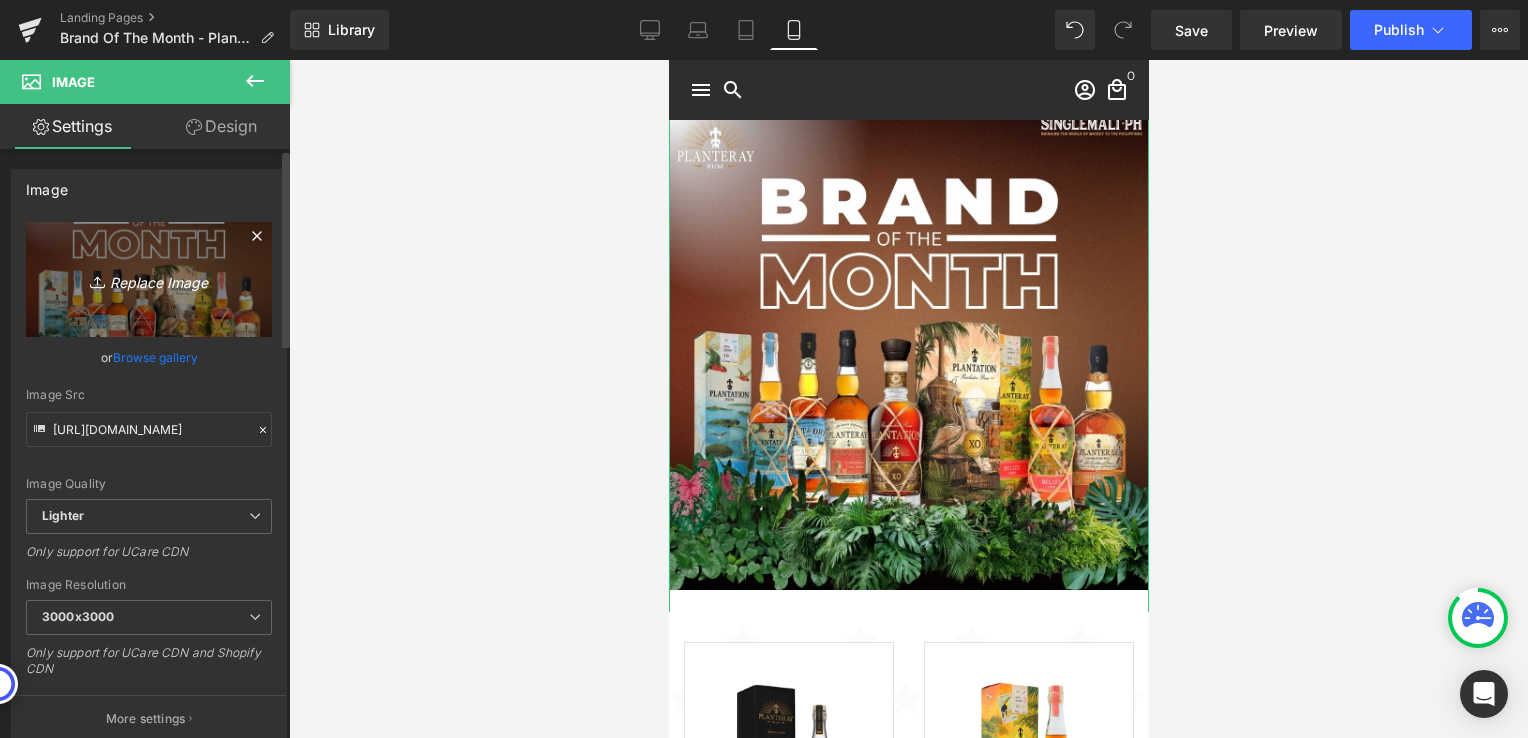 click on "Replace Image" at bounding box center (149, 279) 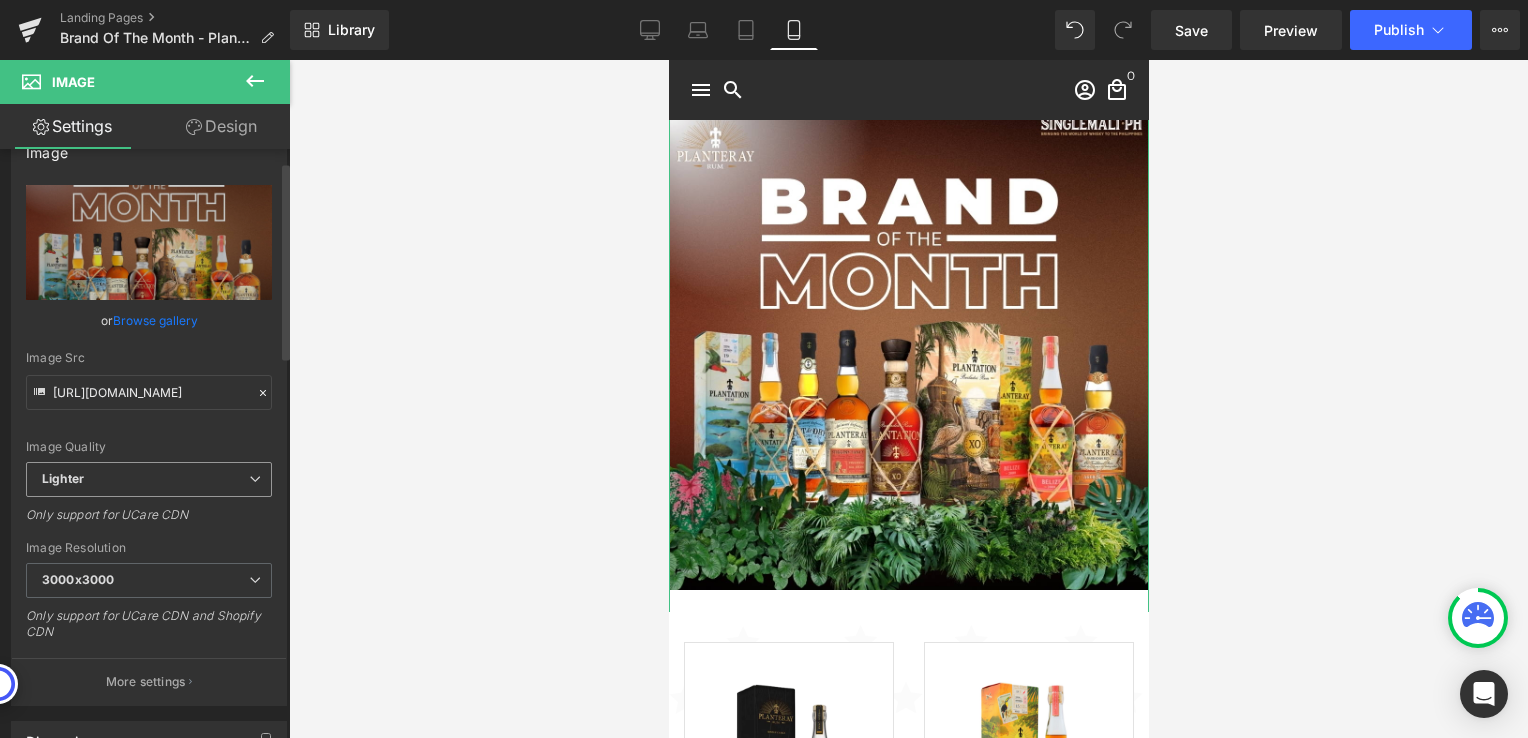 scroll, scrollTop: 0, scrollLeft: 0, axis: both 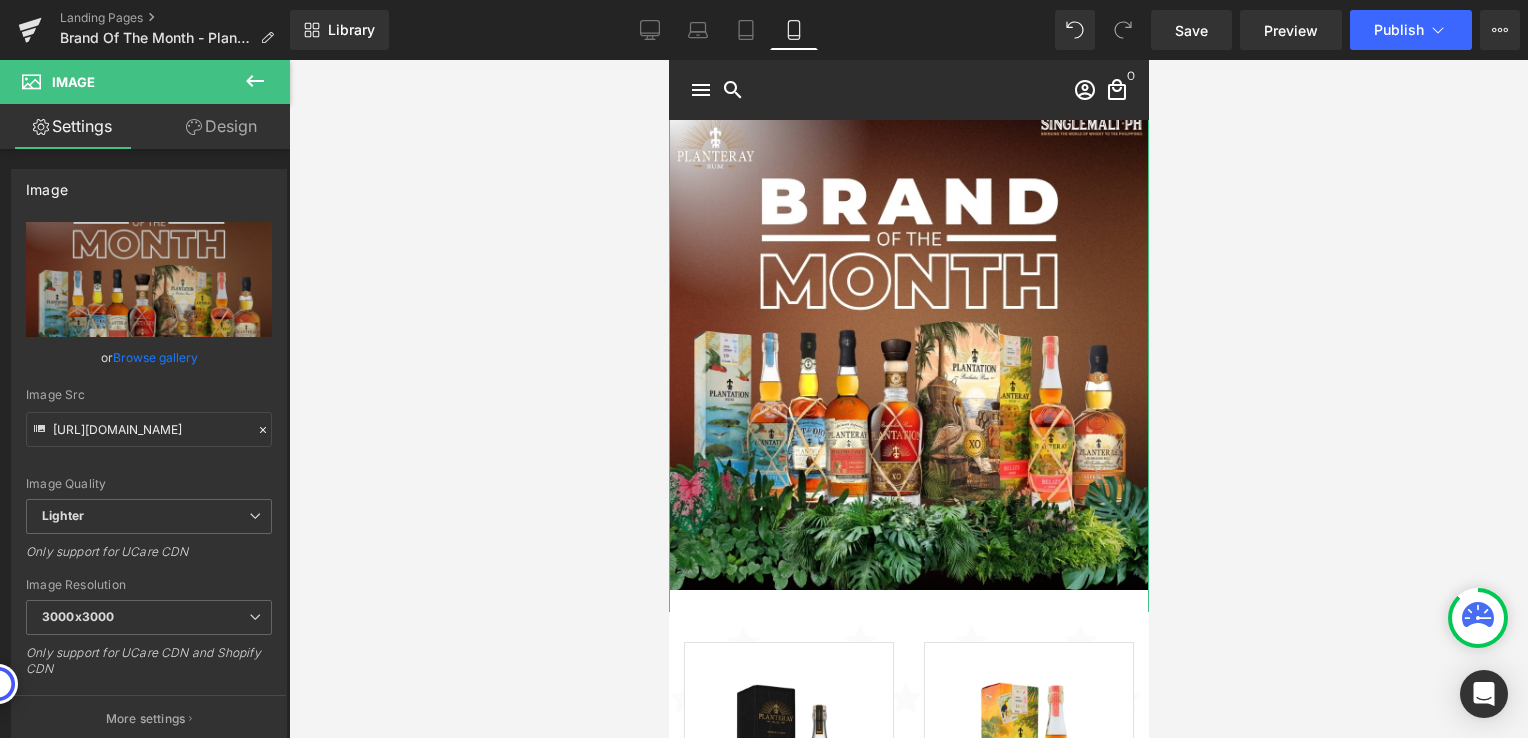 click on "Design" at bounding box center [221, 126] 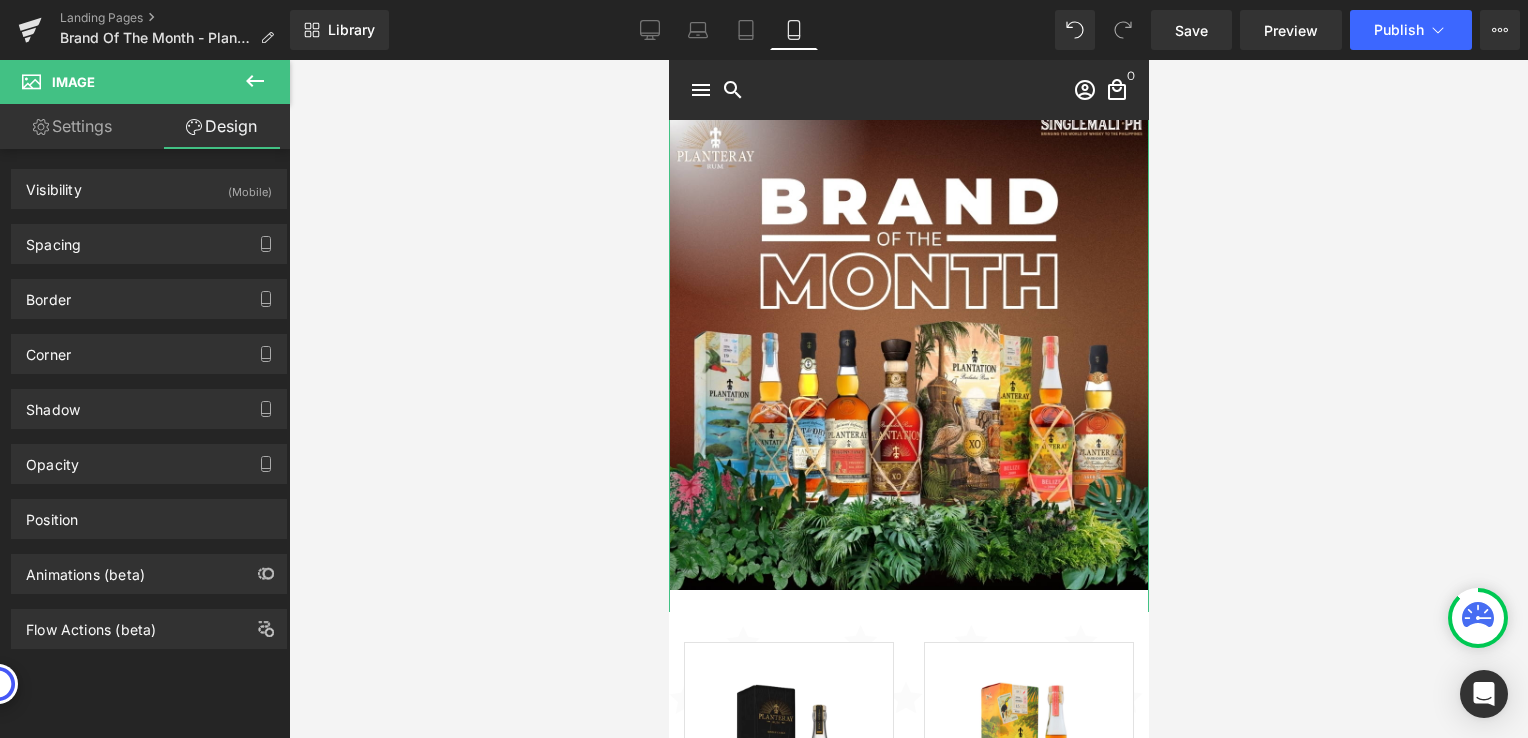 click on "Settings" at bounding box center (72, 126) 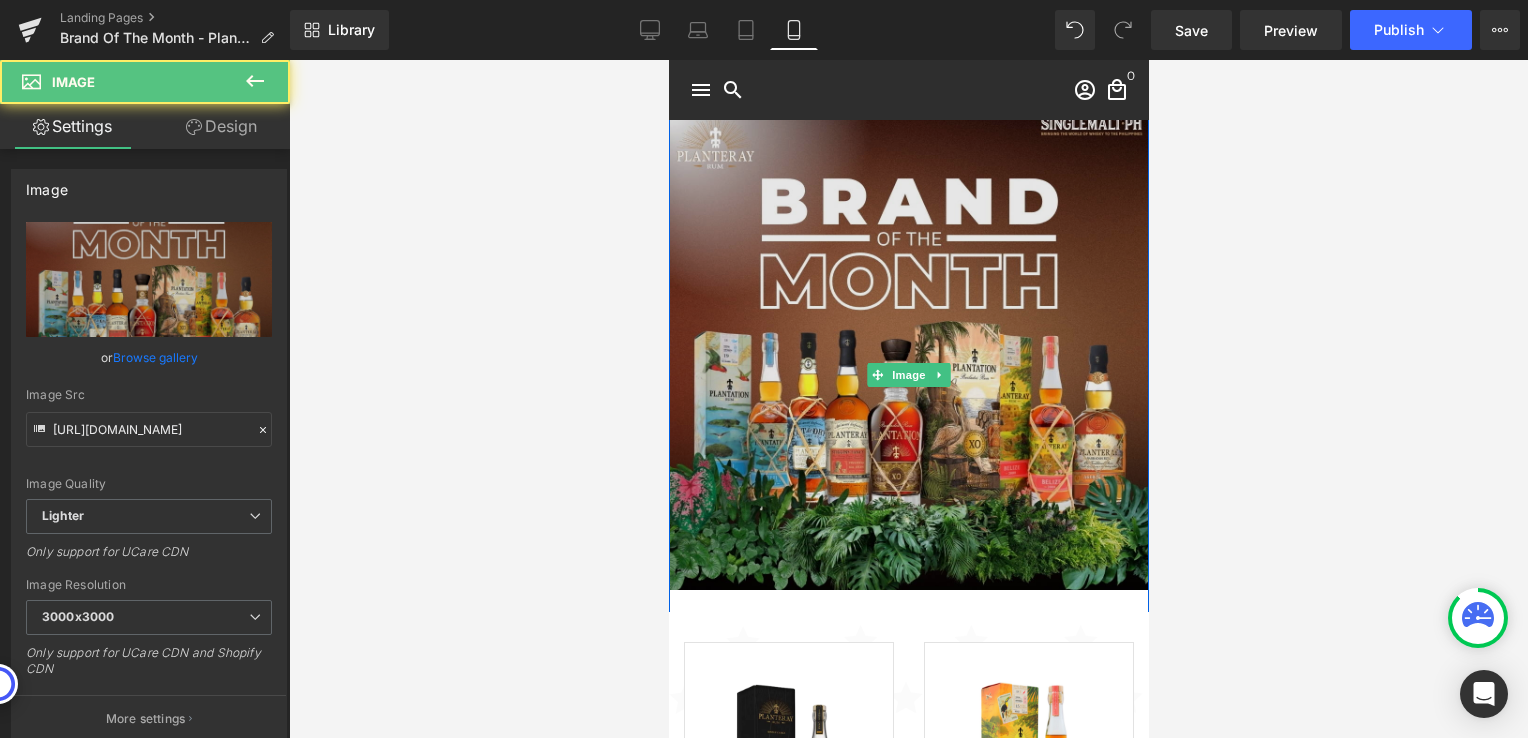 click at bounding box center [908, 375] 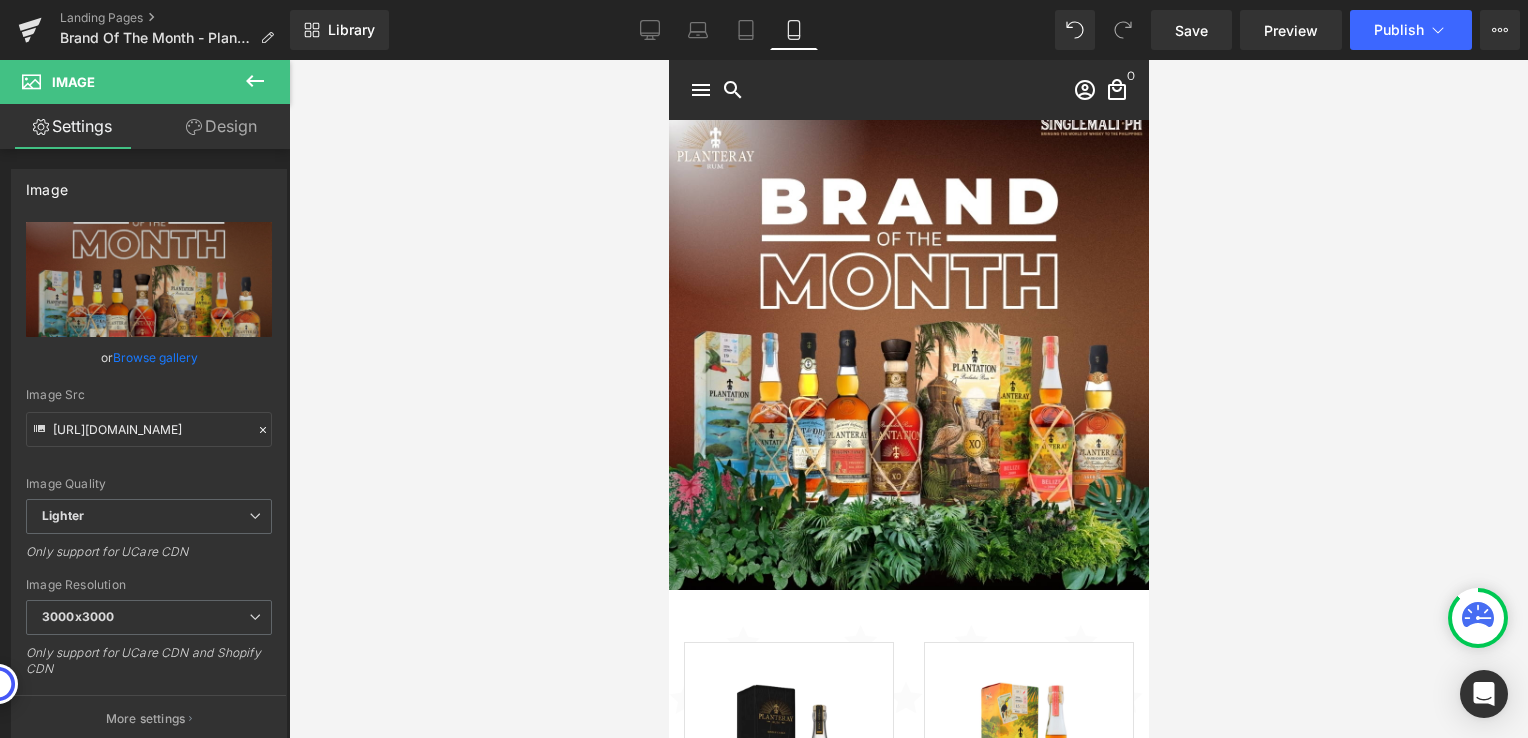 click at bounding box center (908, 399) 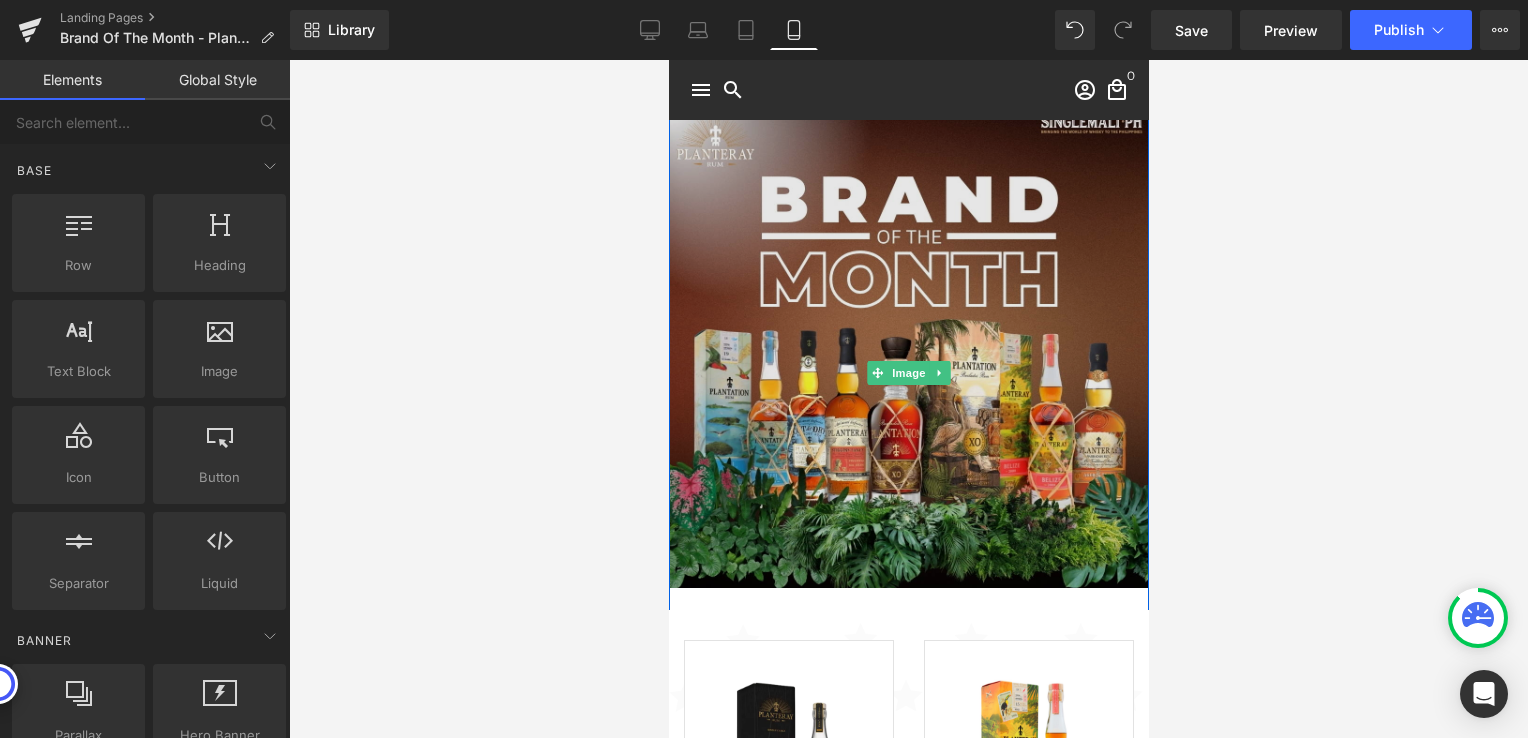 scroll, scrollTop: 0, scrollLeft: 0, axis: both 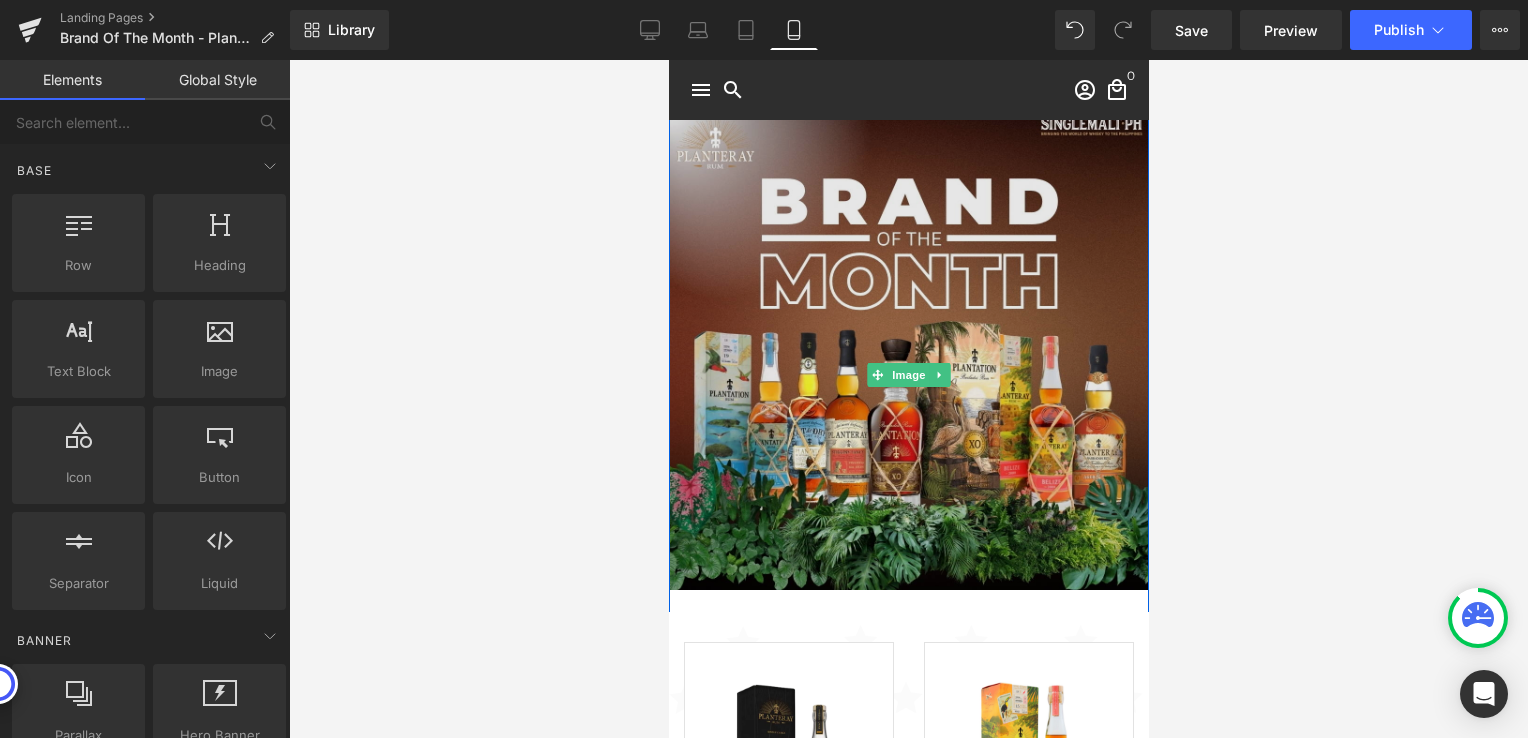 click at bounding box center [908, 375] 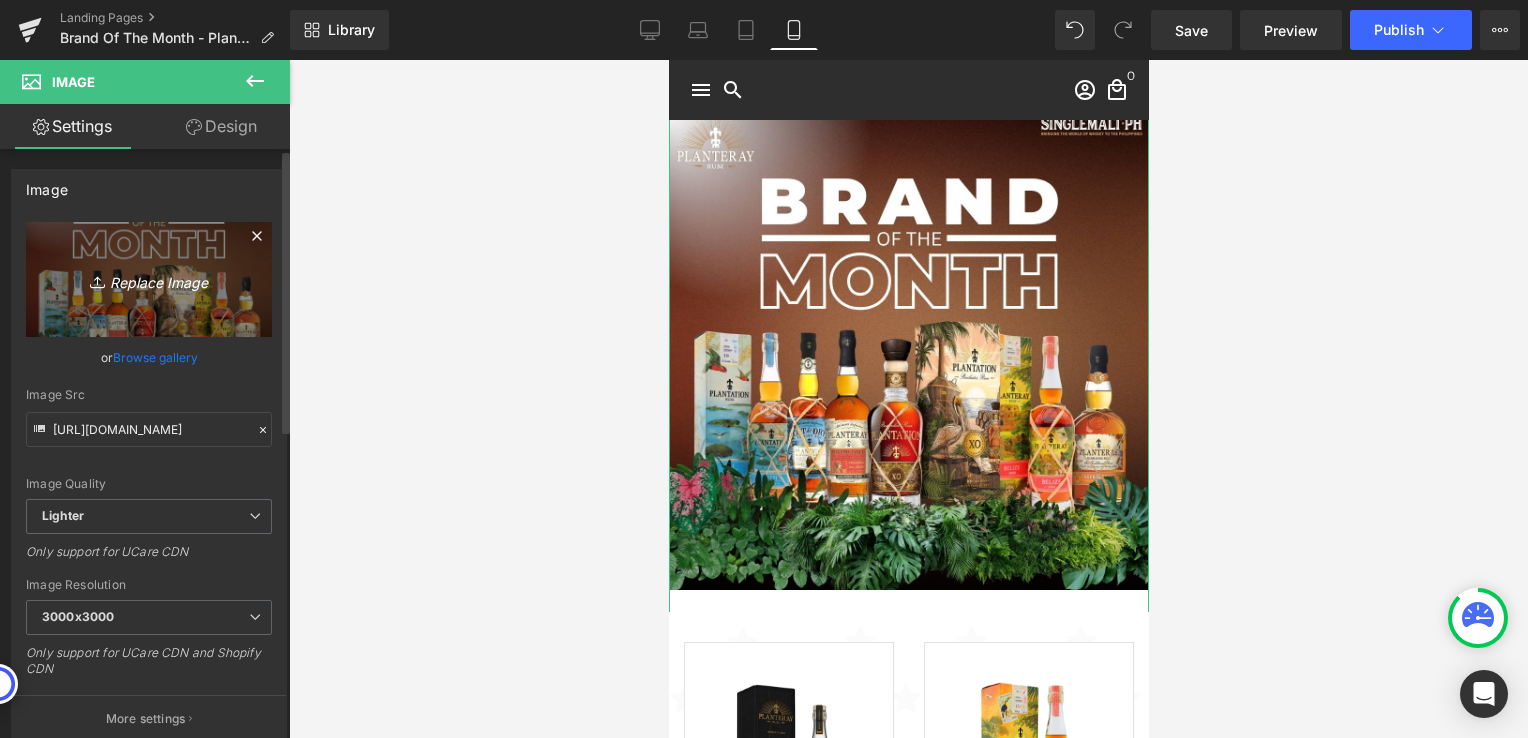 click on "Replace Image" at bounding box center [149, 279] 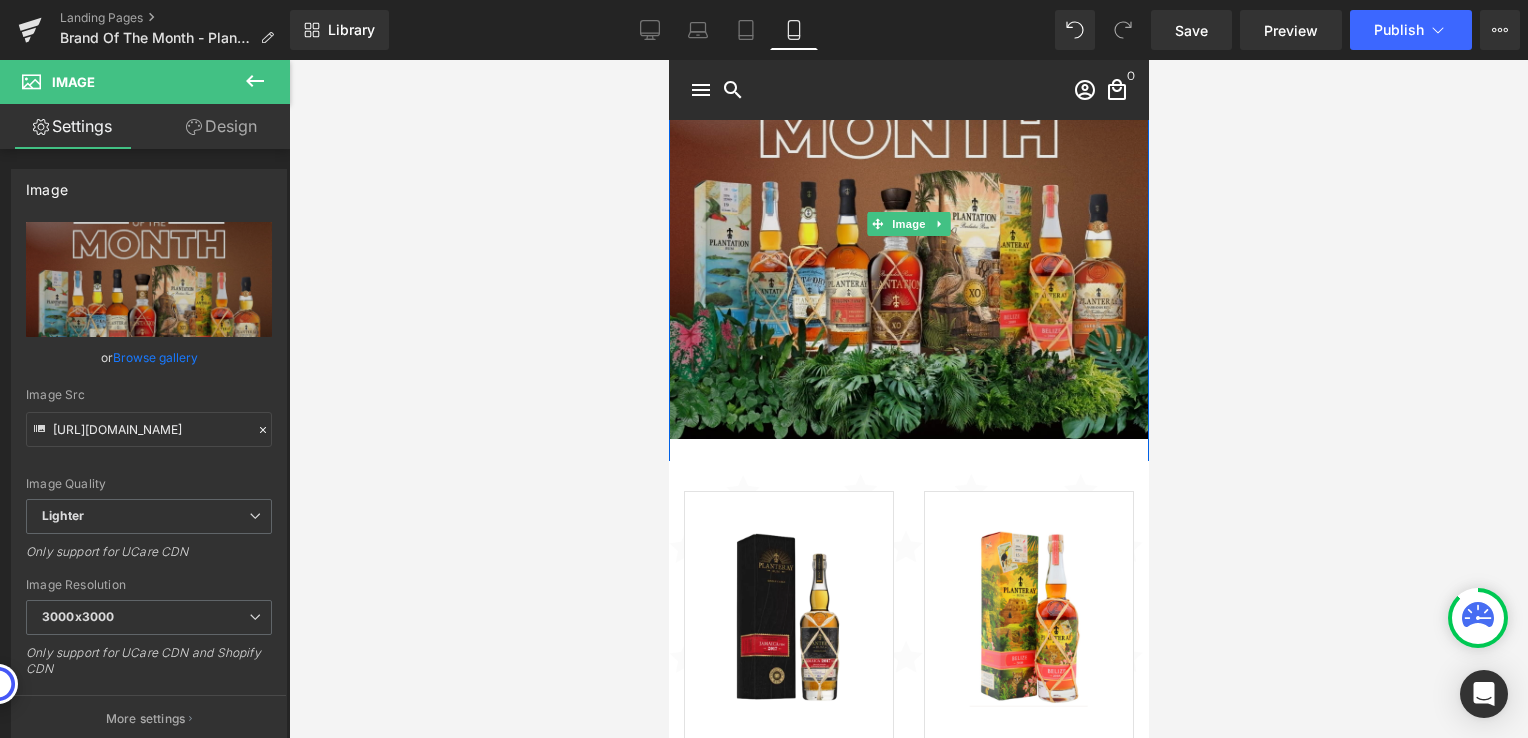 scroll, scrollTop: 0, scrollLeft: 0, axis: both 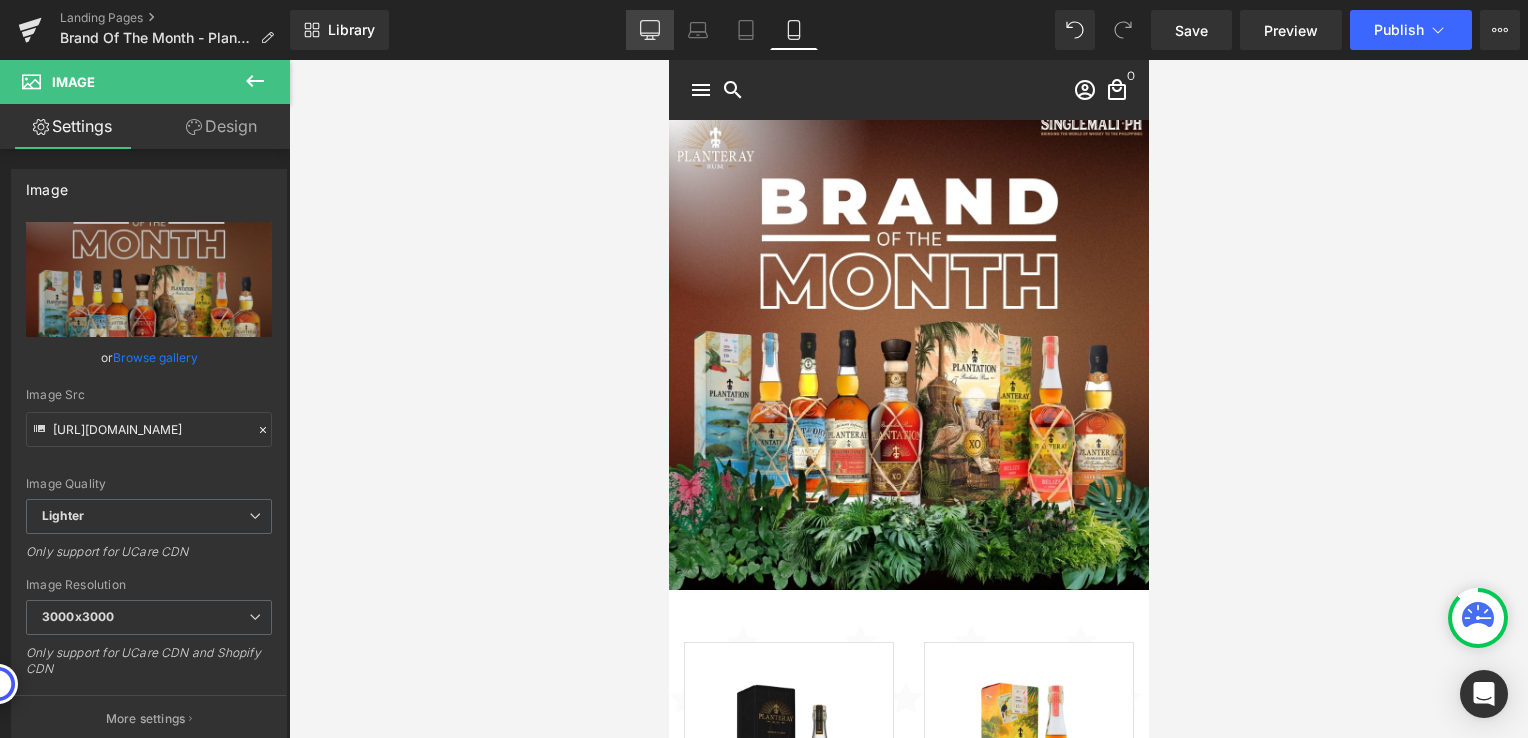 click 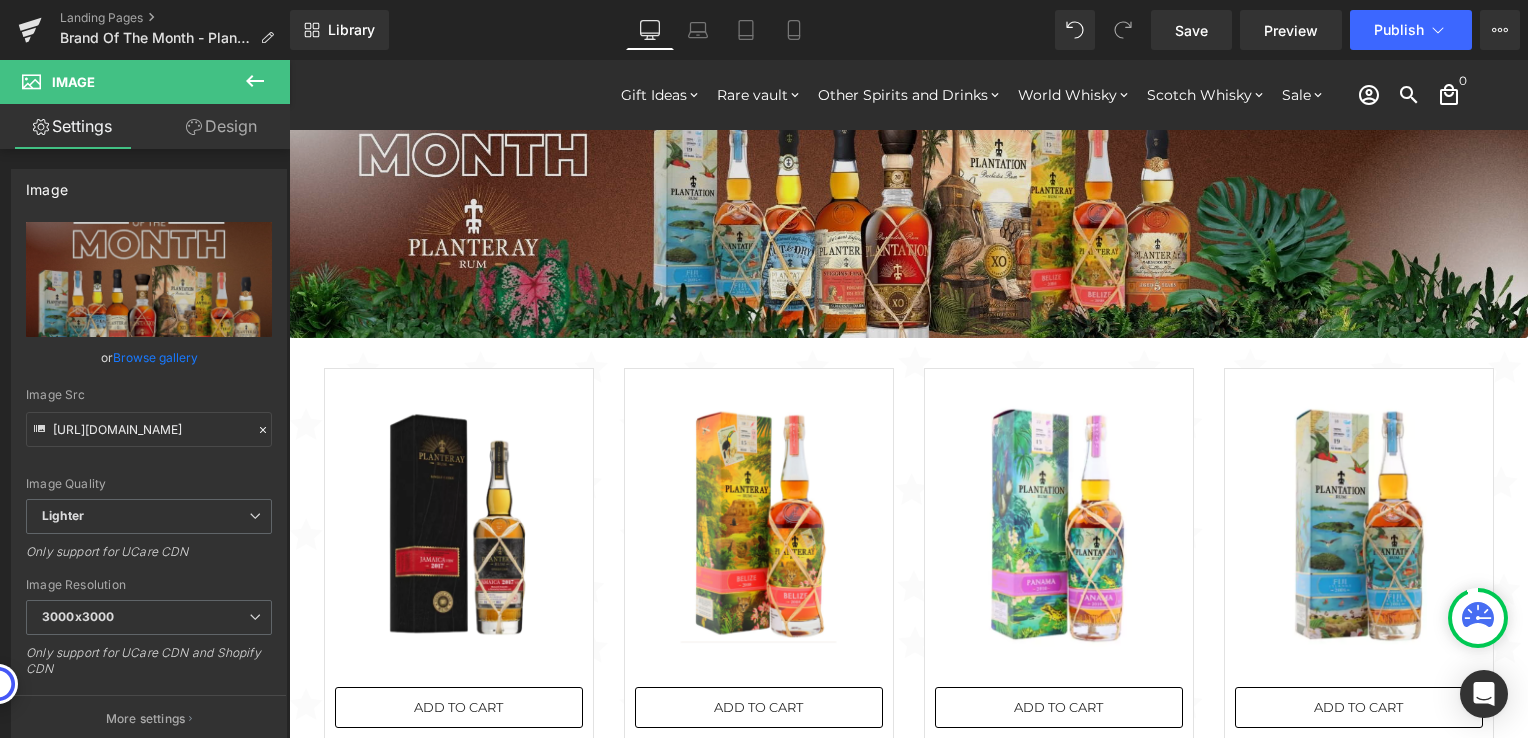 scroll, scrollTop: 0, scrollLeft: 0, axis: both 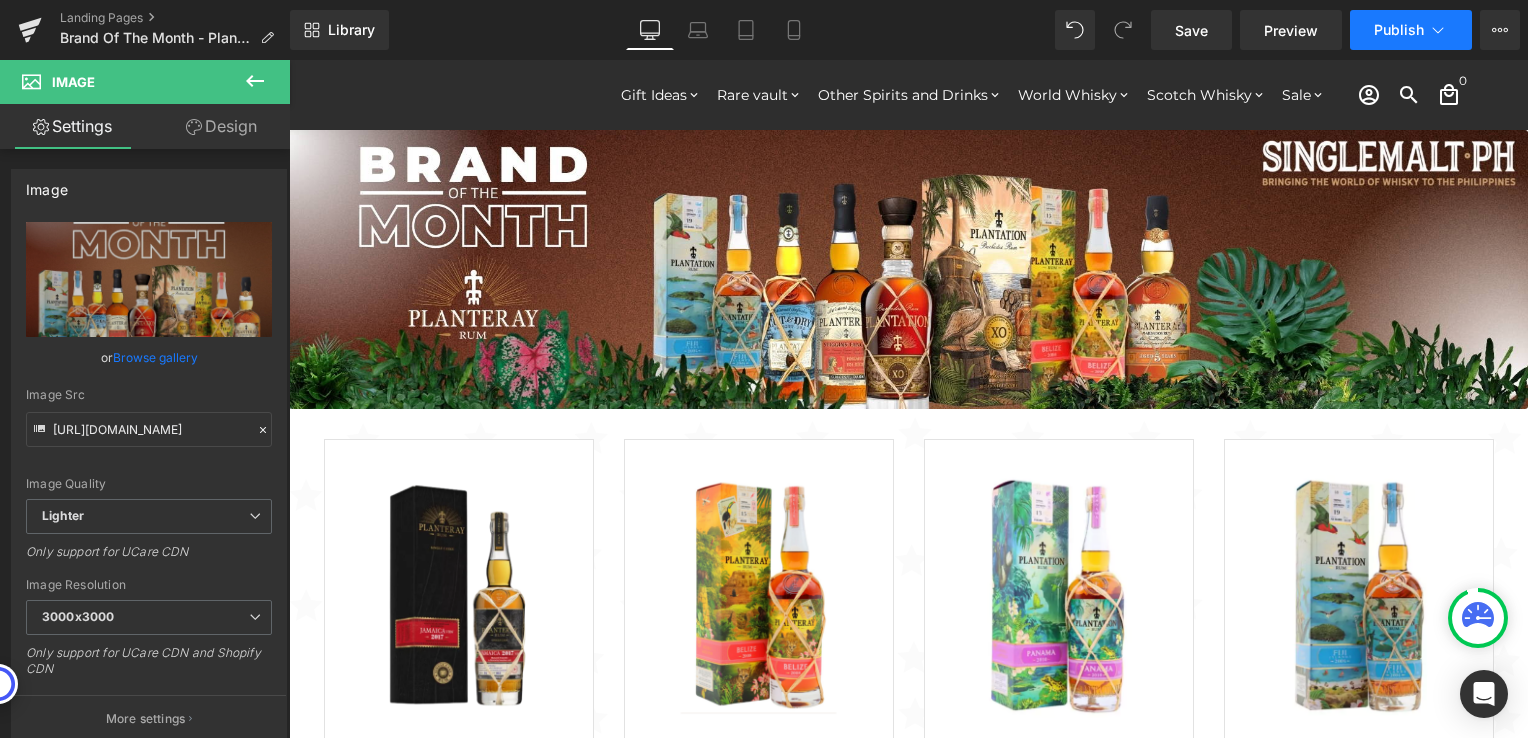 click on "Publish" at bounding box center (1399, 30) 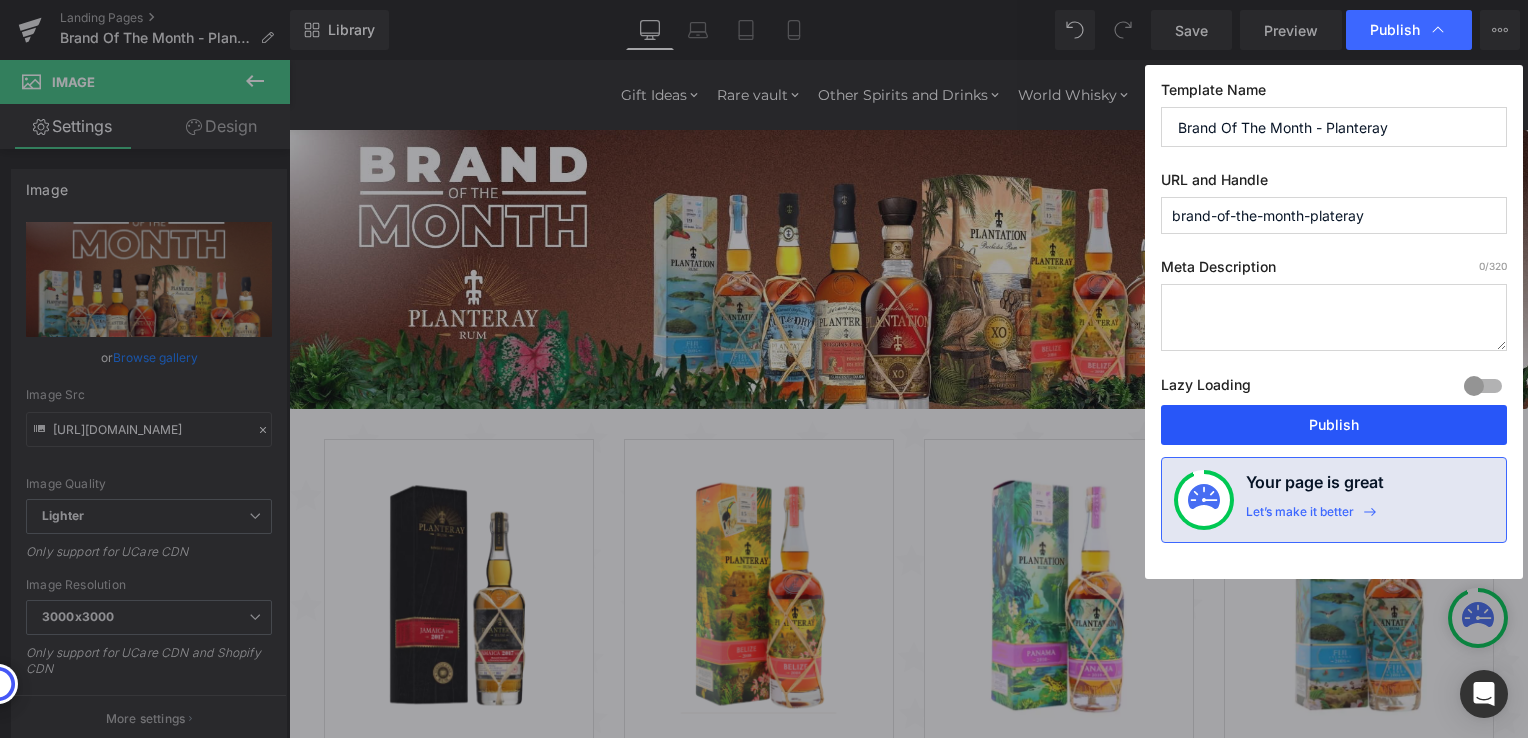 click on "Publish" at bounding box center (1334, 425) 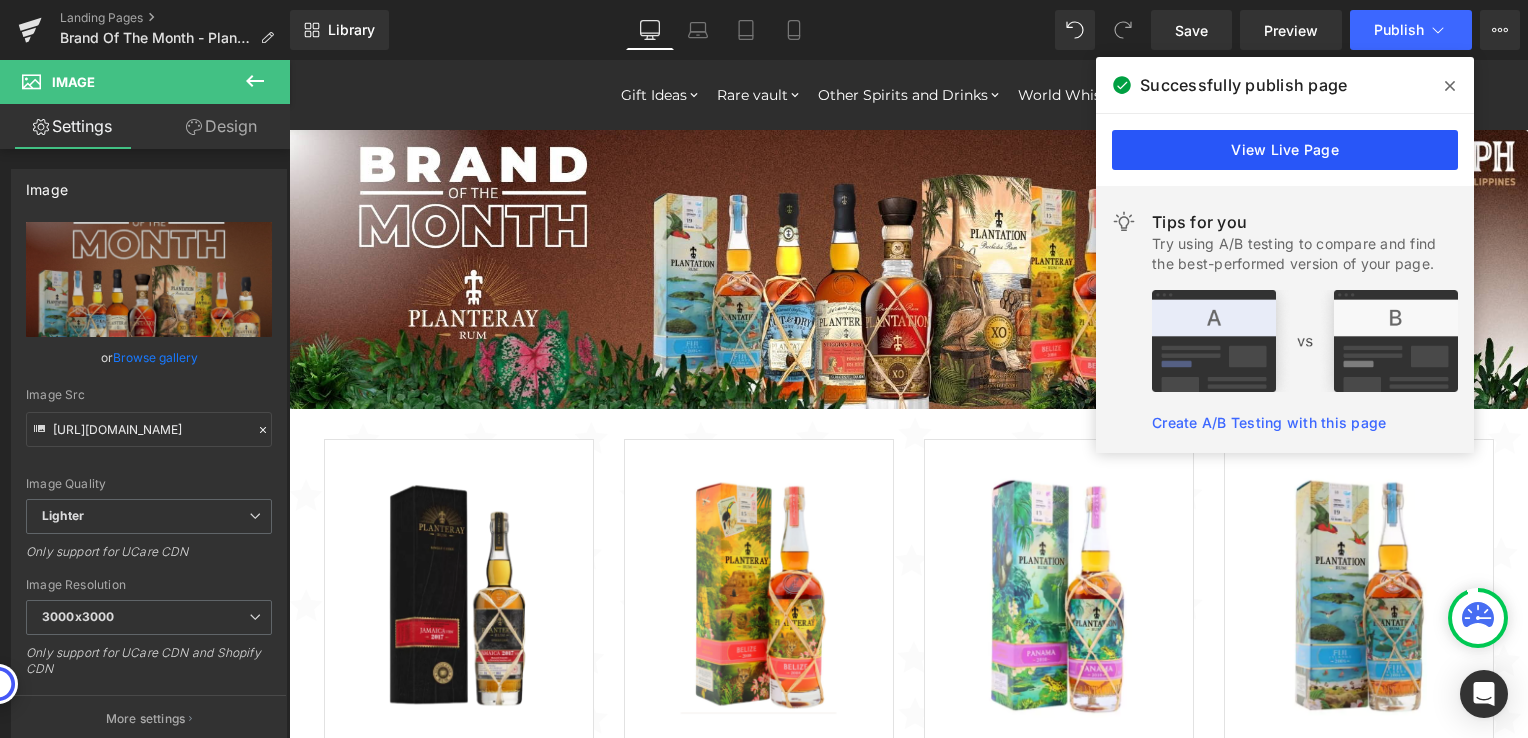 click on "View Live Page" at bounding box center [1285, 150] 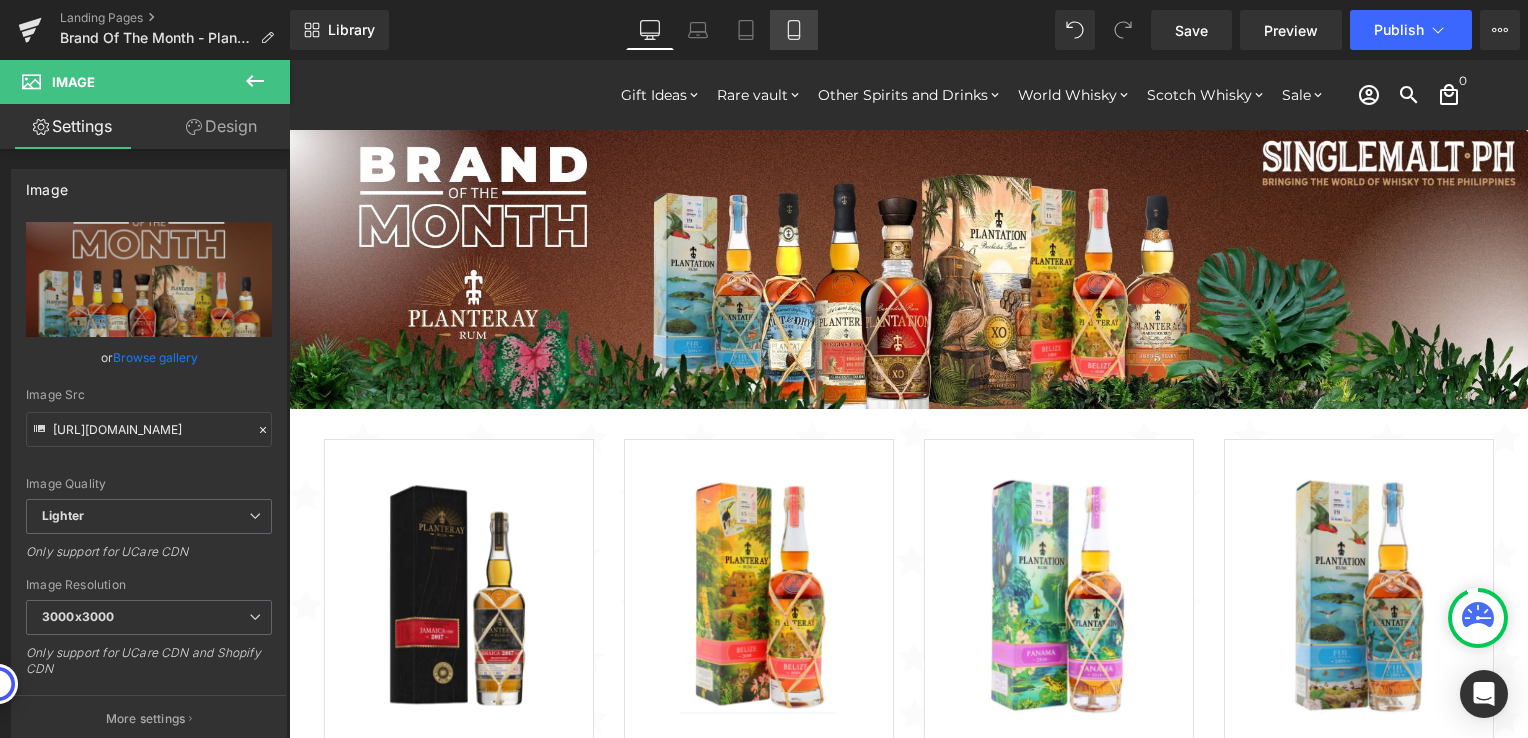 click on "Mobile" at bounding box center (794, 30) 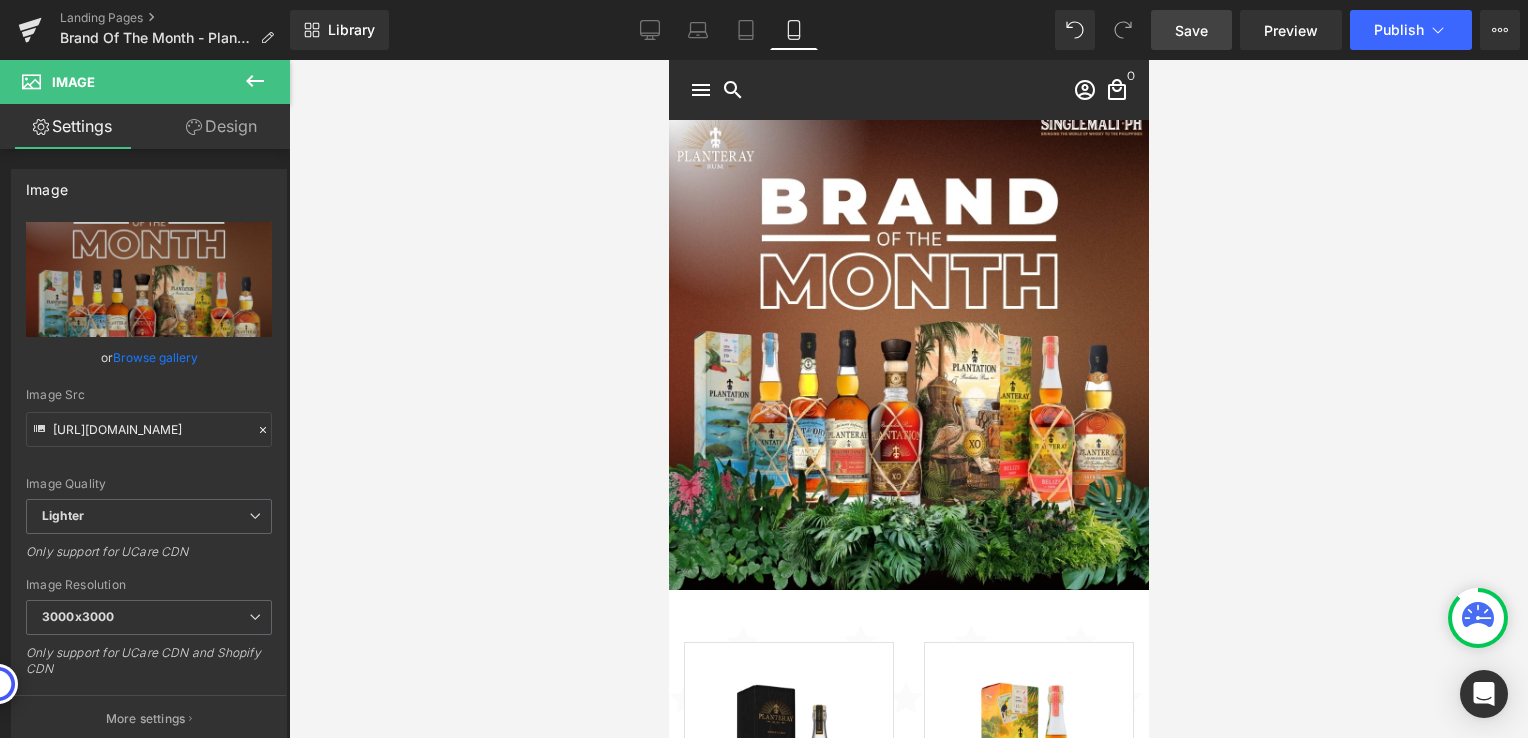 click on "Save" at bounding box center [1191, 30] 